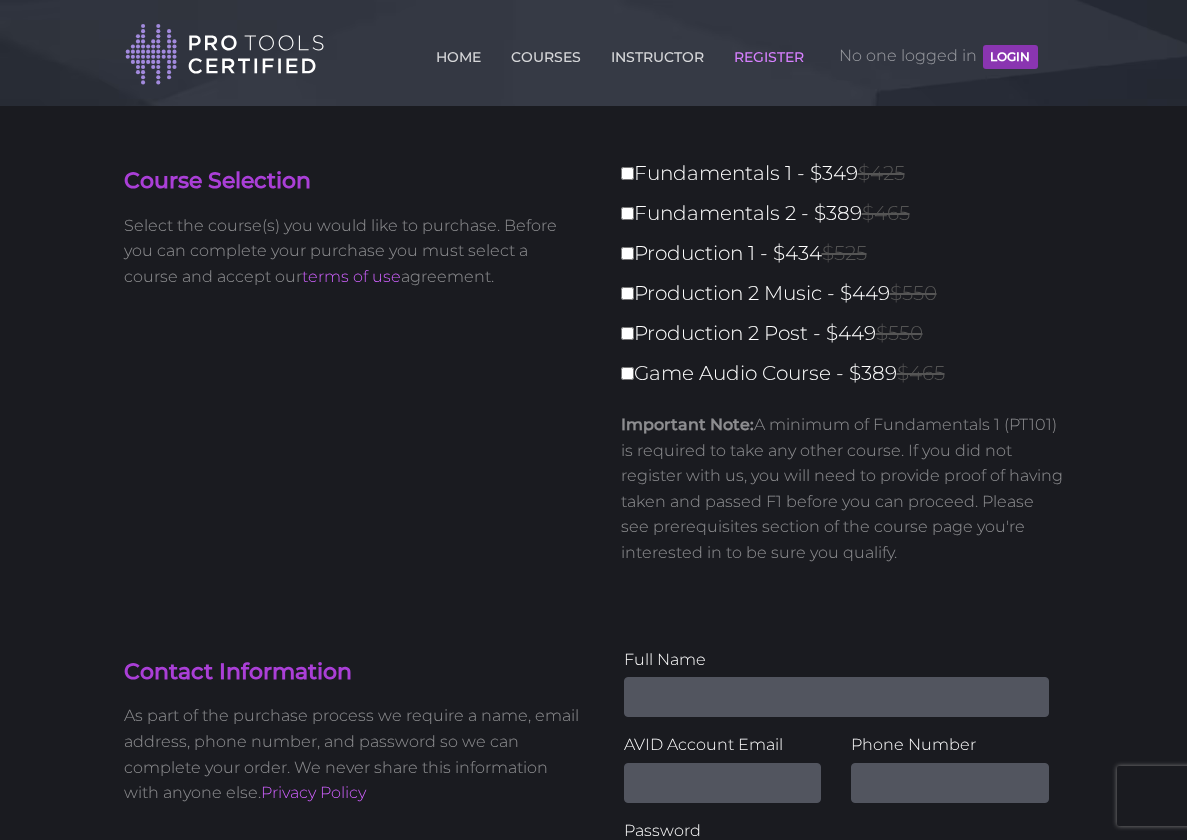 scroll, scrollTop: 0, scrollLeft: 0, axis: both 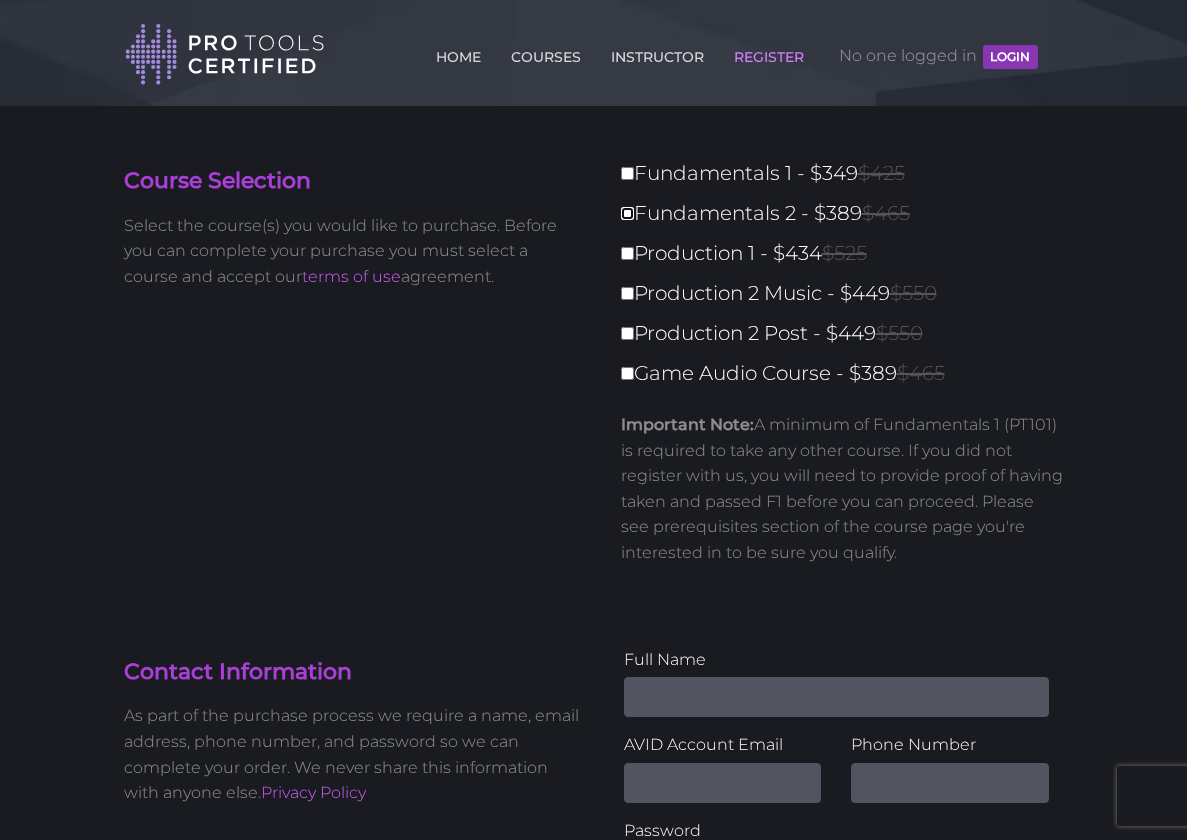 click on "Fundamentals 2 - $389
$465" at bounding box center (627, 213) 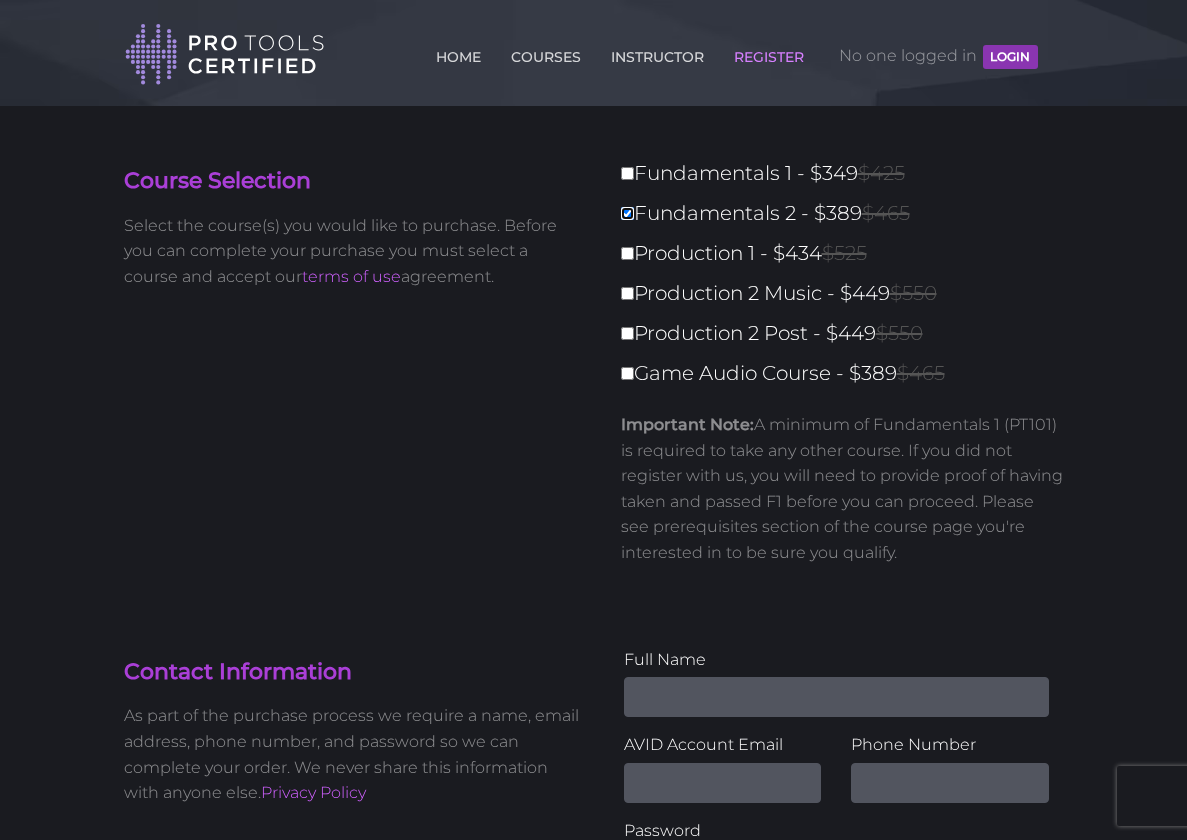 type on "389" 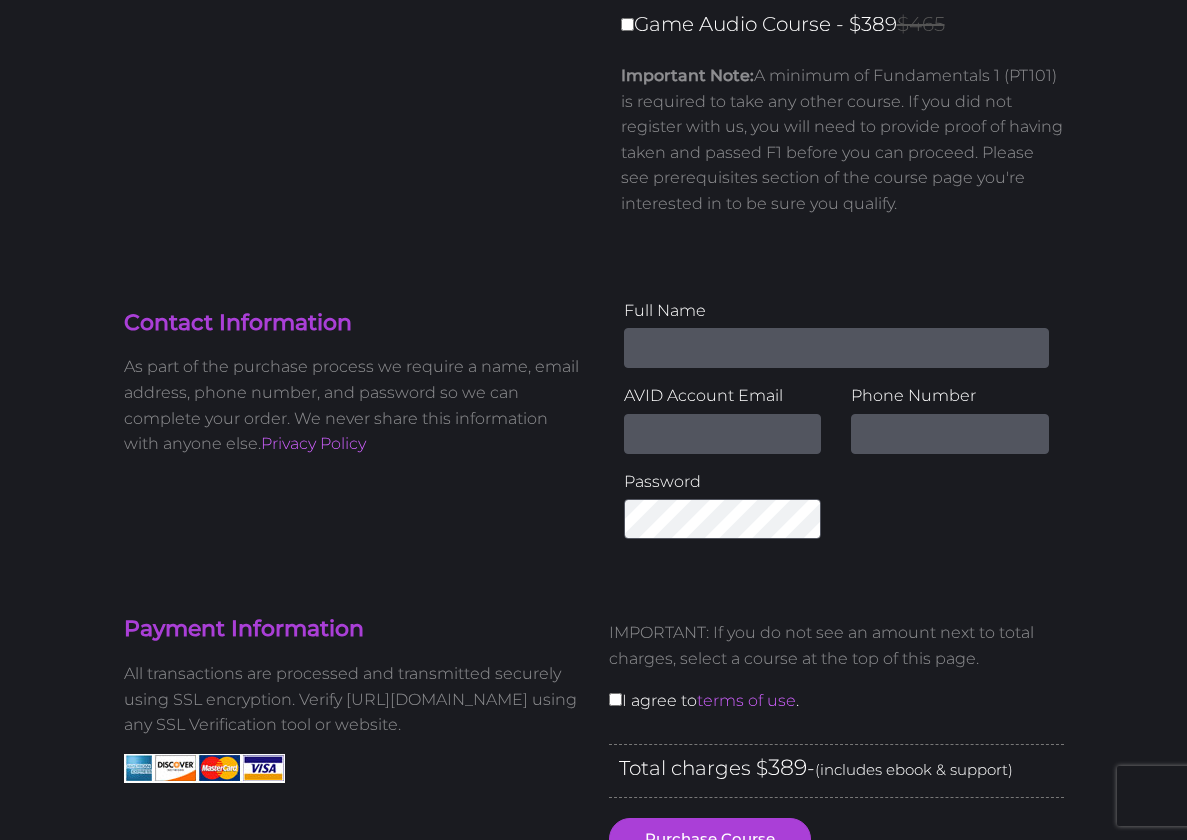 scroll, scrollTop: 0, scrollLeft: 0, axis: both 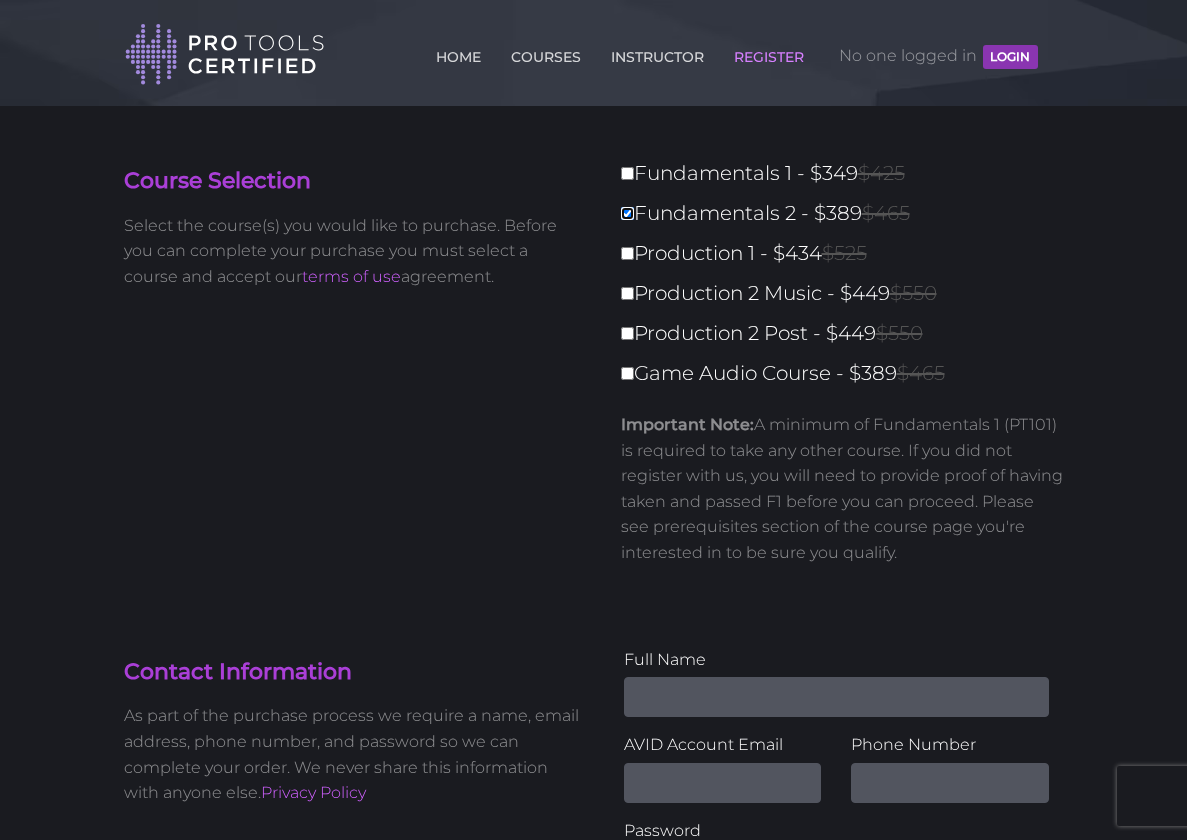 click on "Fundamentals 2 - $389
$465" at bounding box center [627, 213] 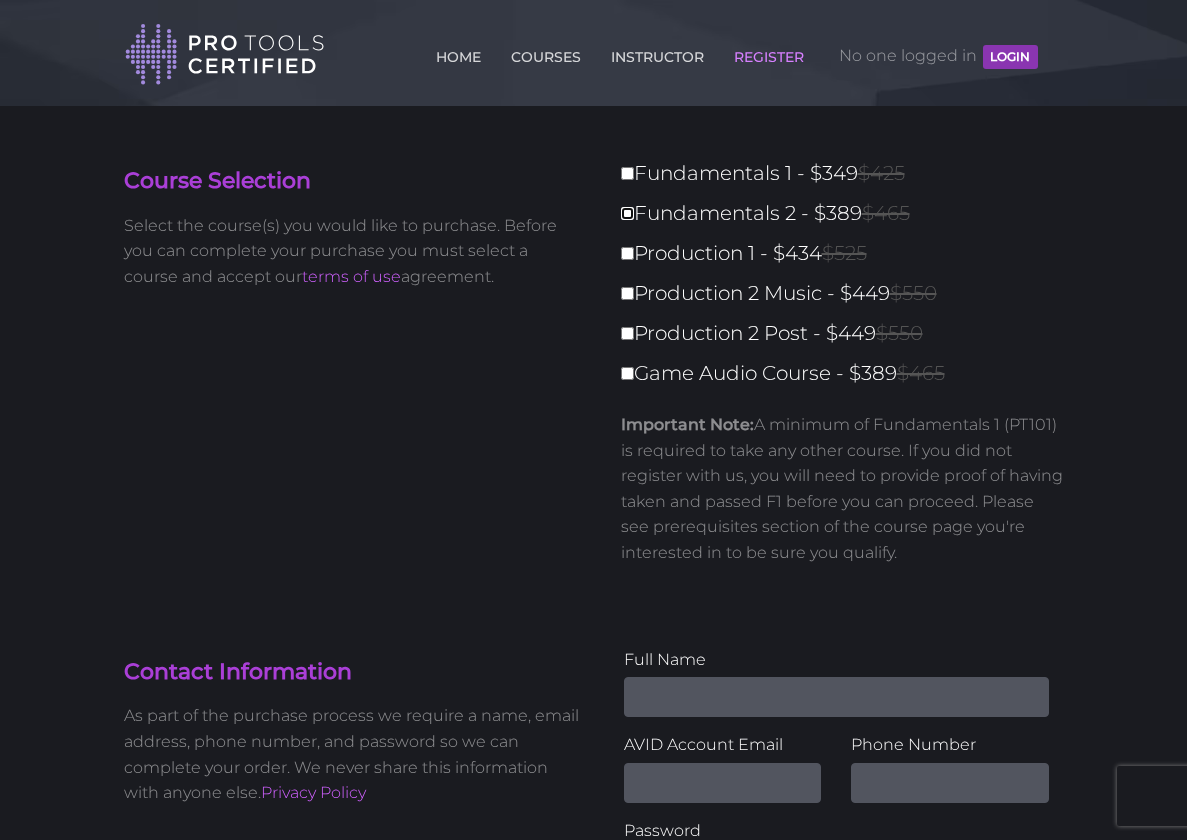 type on "0" 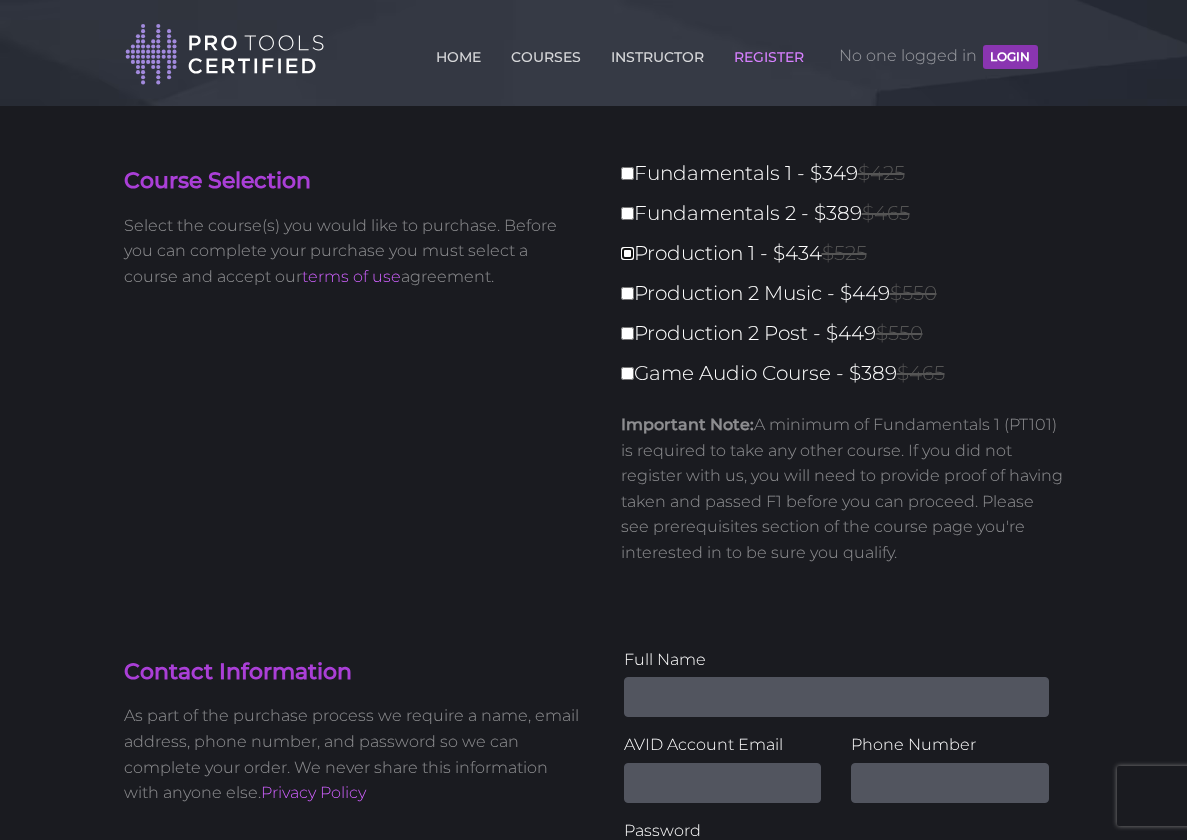 click on "Production 1 - $434
$525" at bounding box center (627, 253) 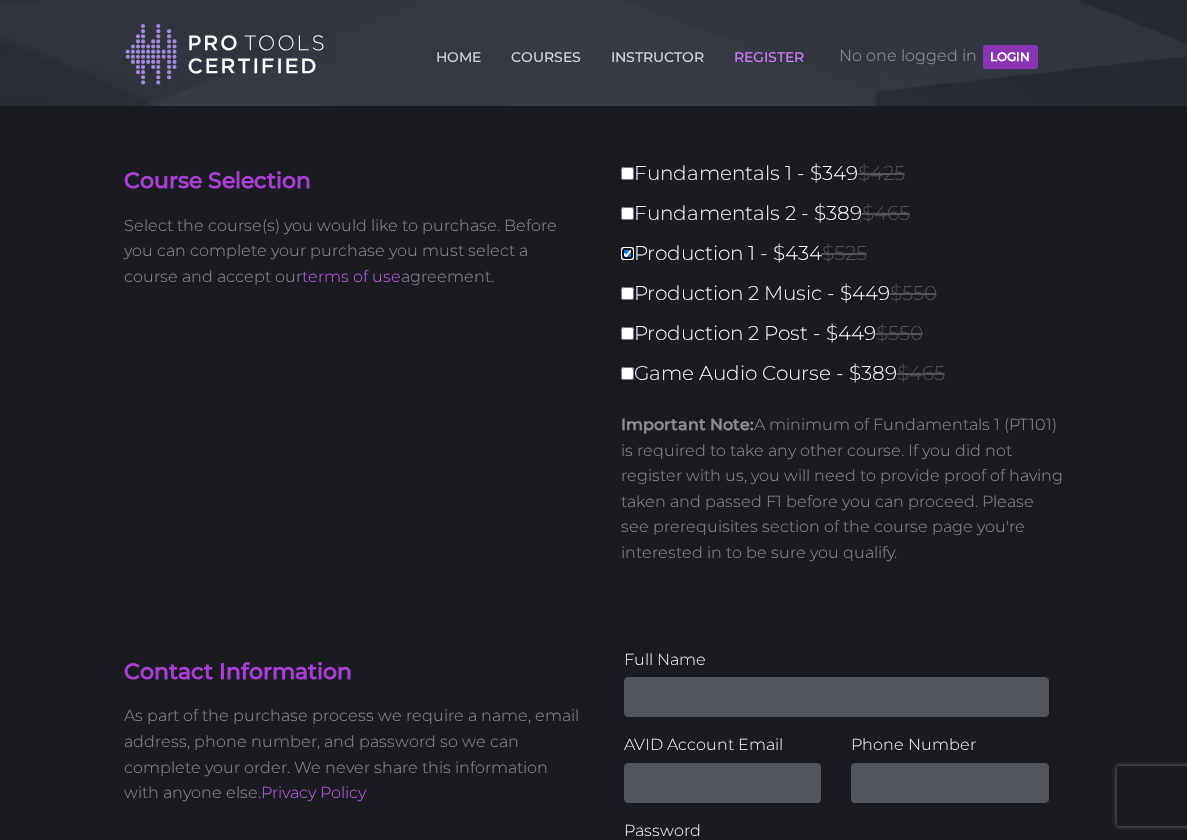 type on "434" 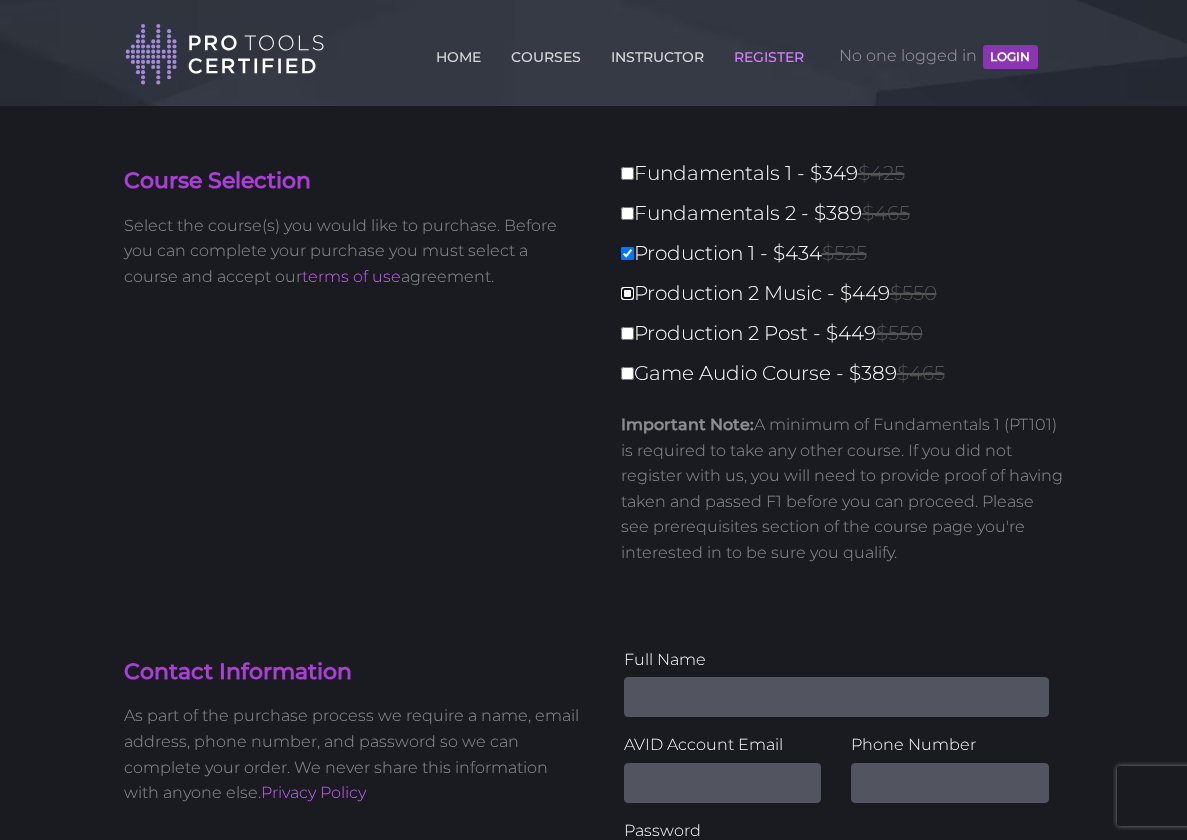 click on "Production 2 Music - $449
$550" at bounding box center (627, 293) 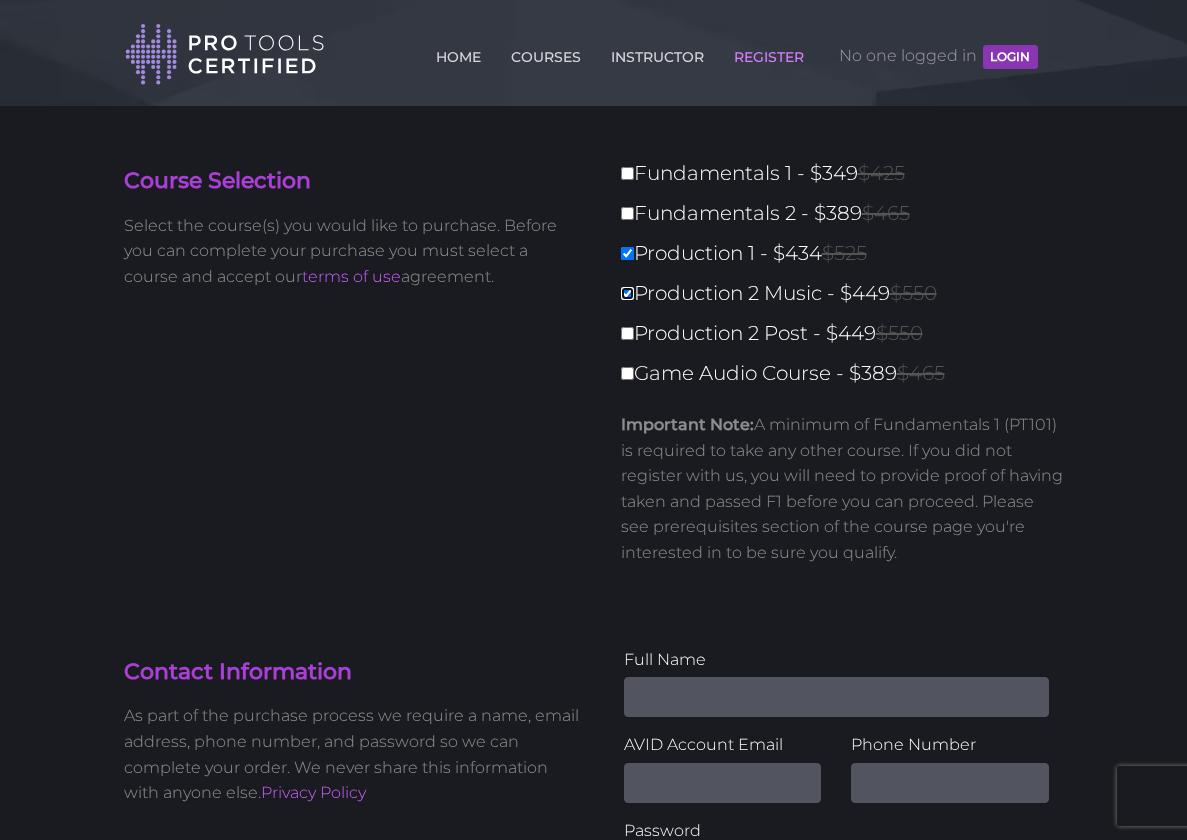 type on "883" 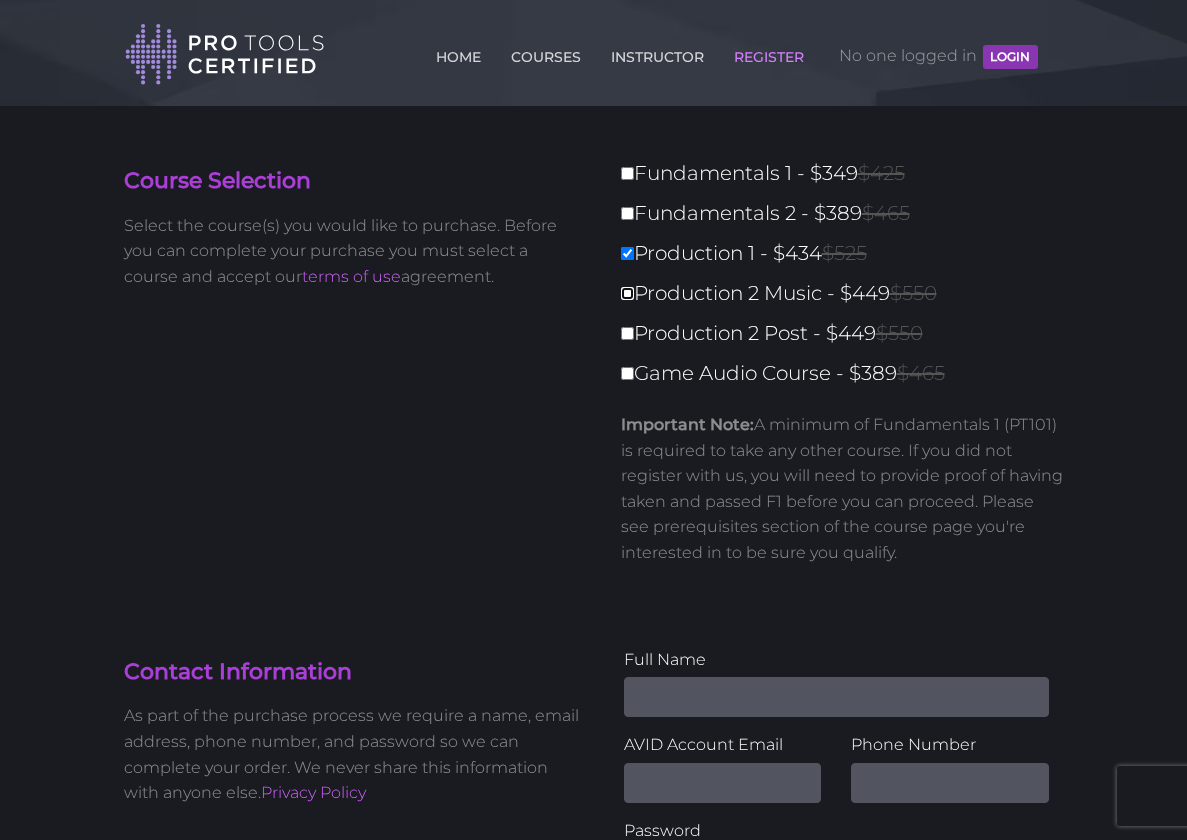 type on "434" 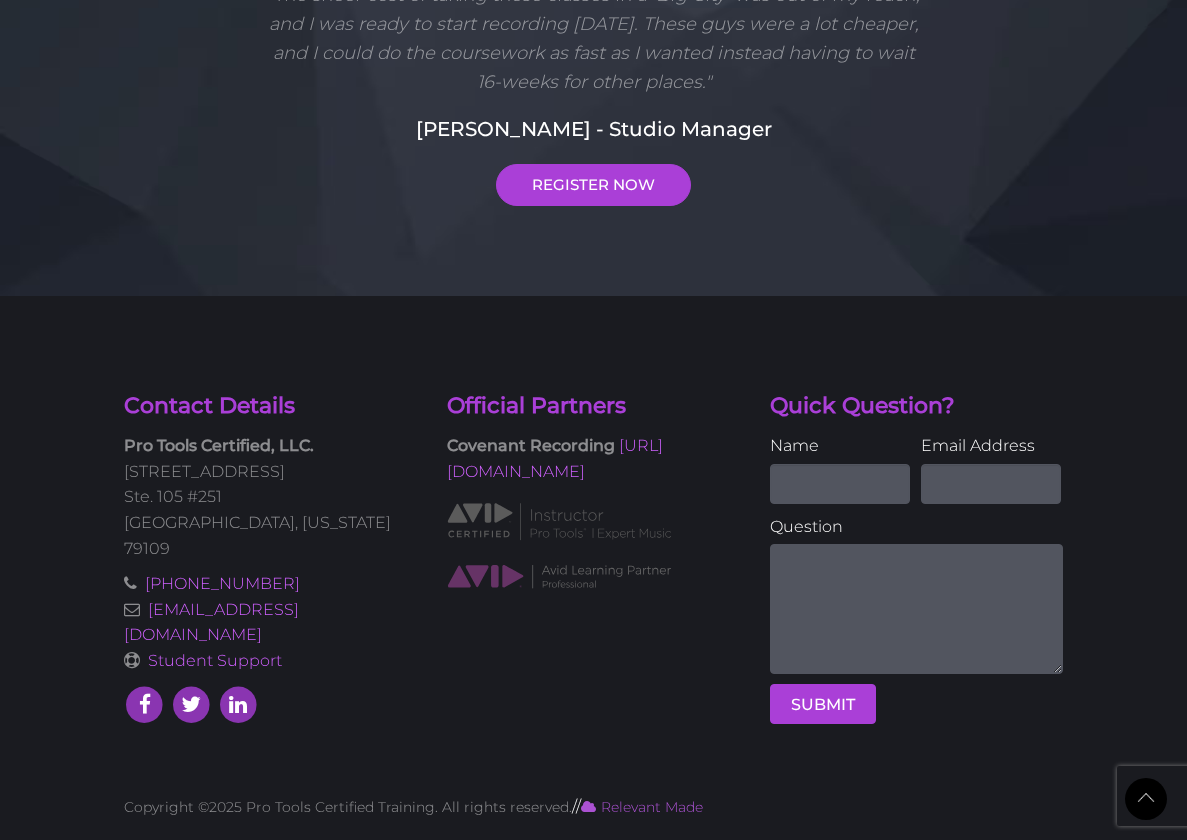 scroll, scrollTop: 0, scrollLeft: 0, axis: both 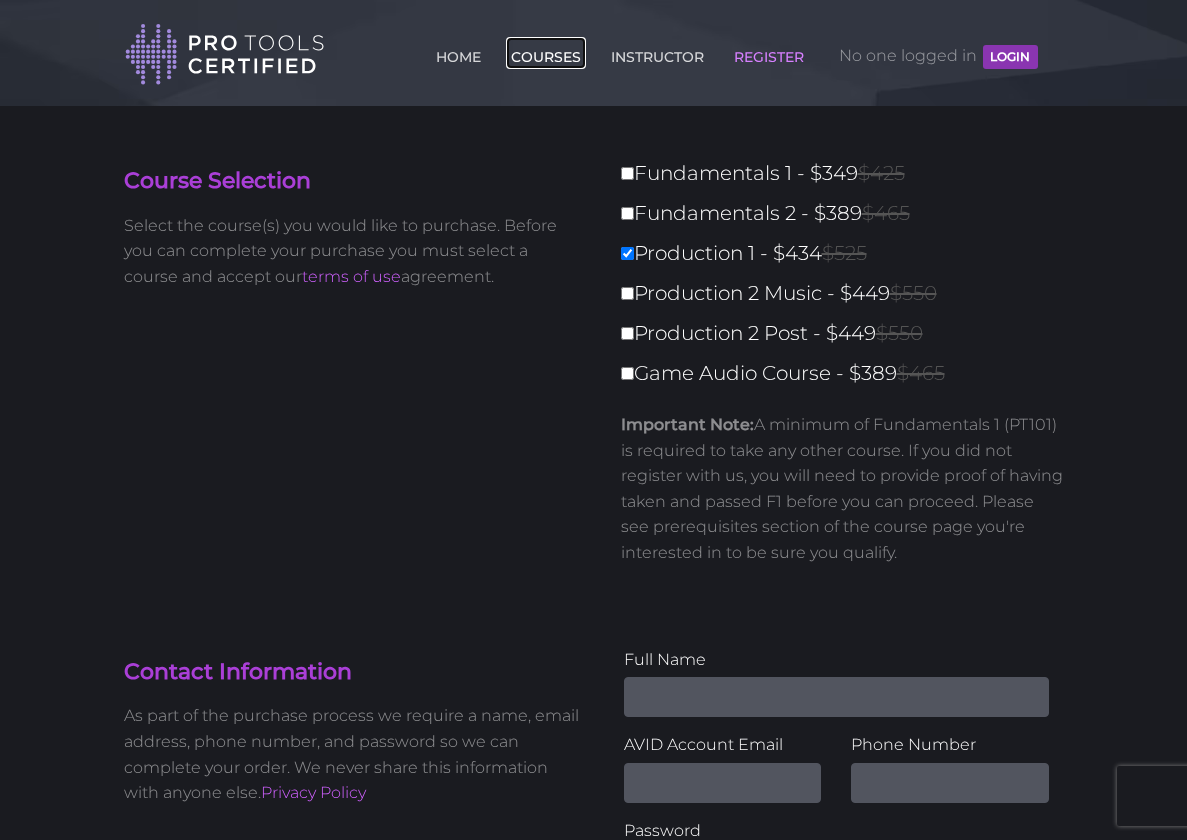 click on "COURSES" at bounding box center (546, 53) 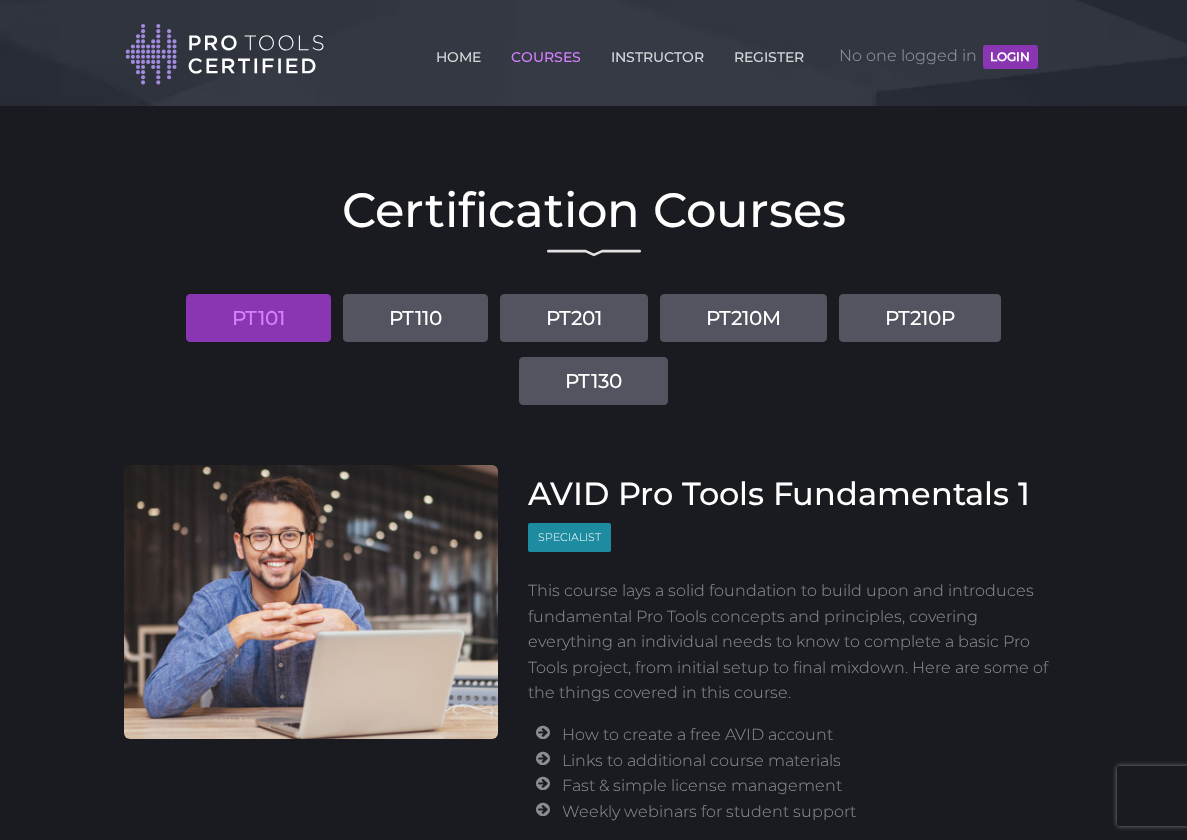 scroll, scrollTop: 0, scrollLeft: 0, axis: both 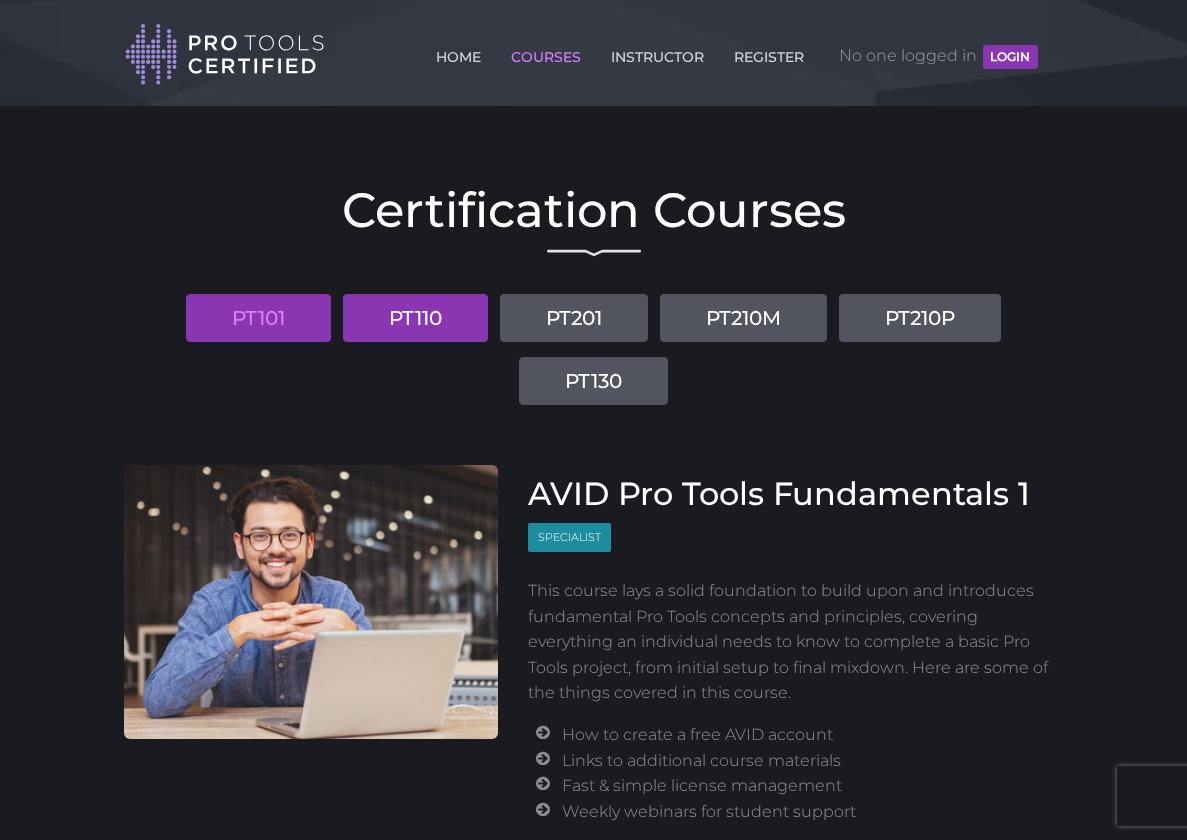 click on "PT110" at bounding box center [415, 318] 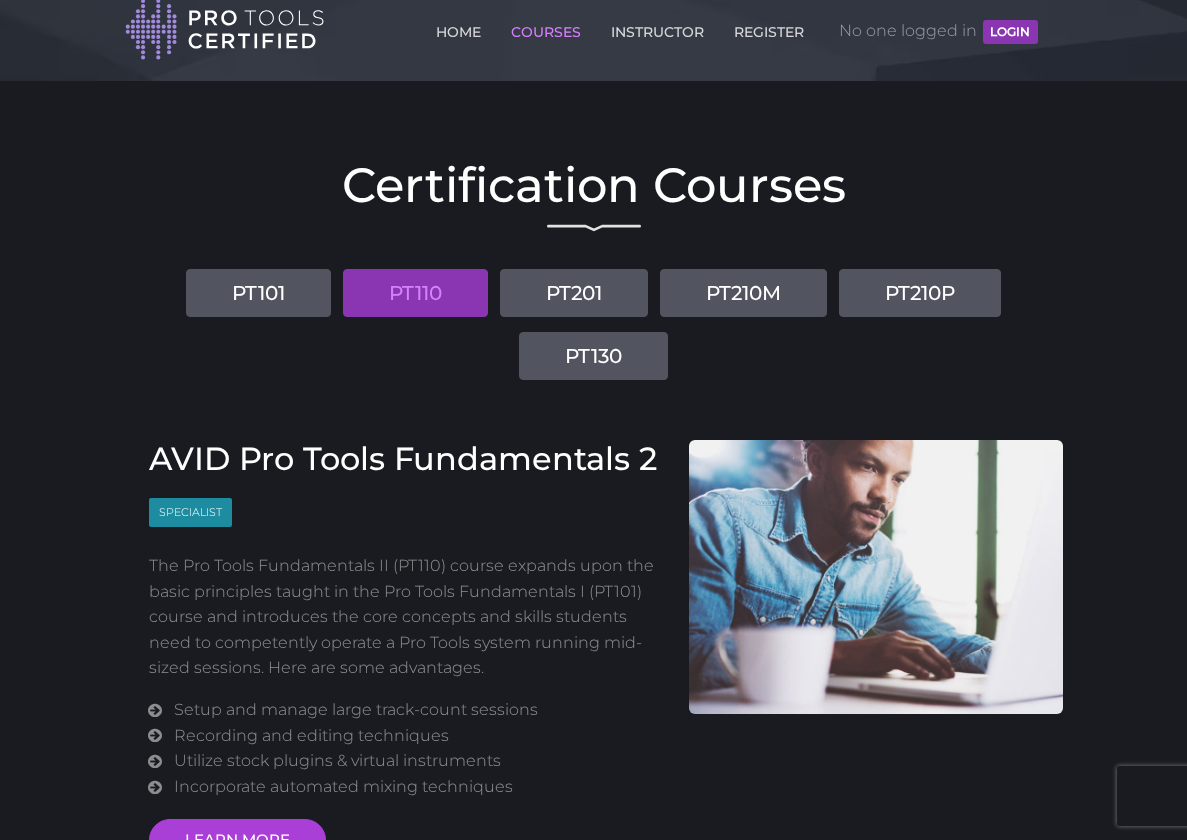 scroll, scrollTop: 26, scrollLeft: 0, axis: vertical 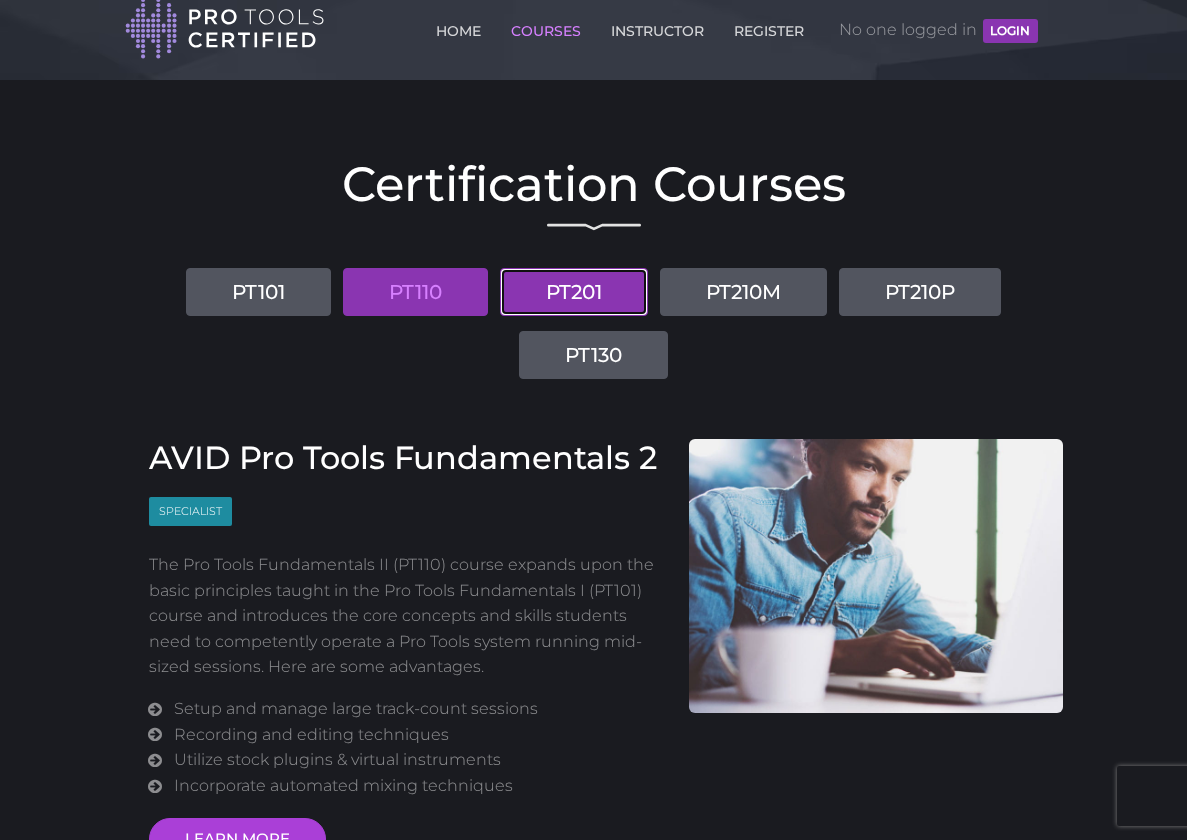 click on "PT201" at bounding box center (574, 292) 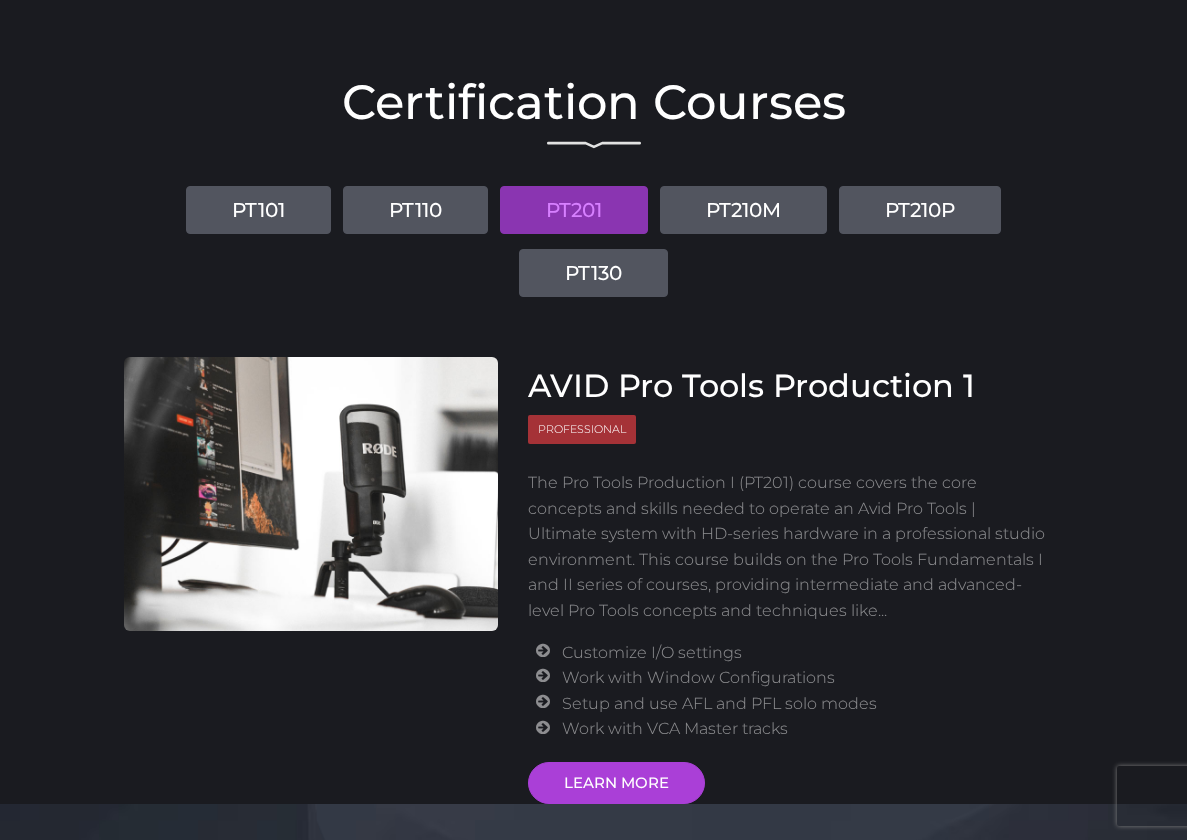 scroll, scrollTop: 93, scrollLeft: 0, axis: vertical 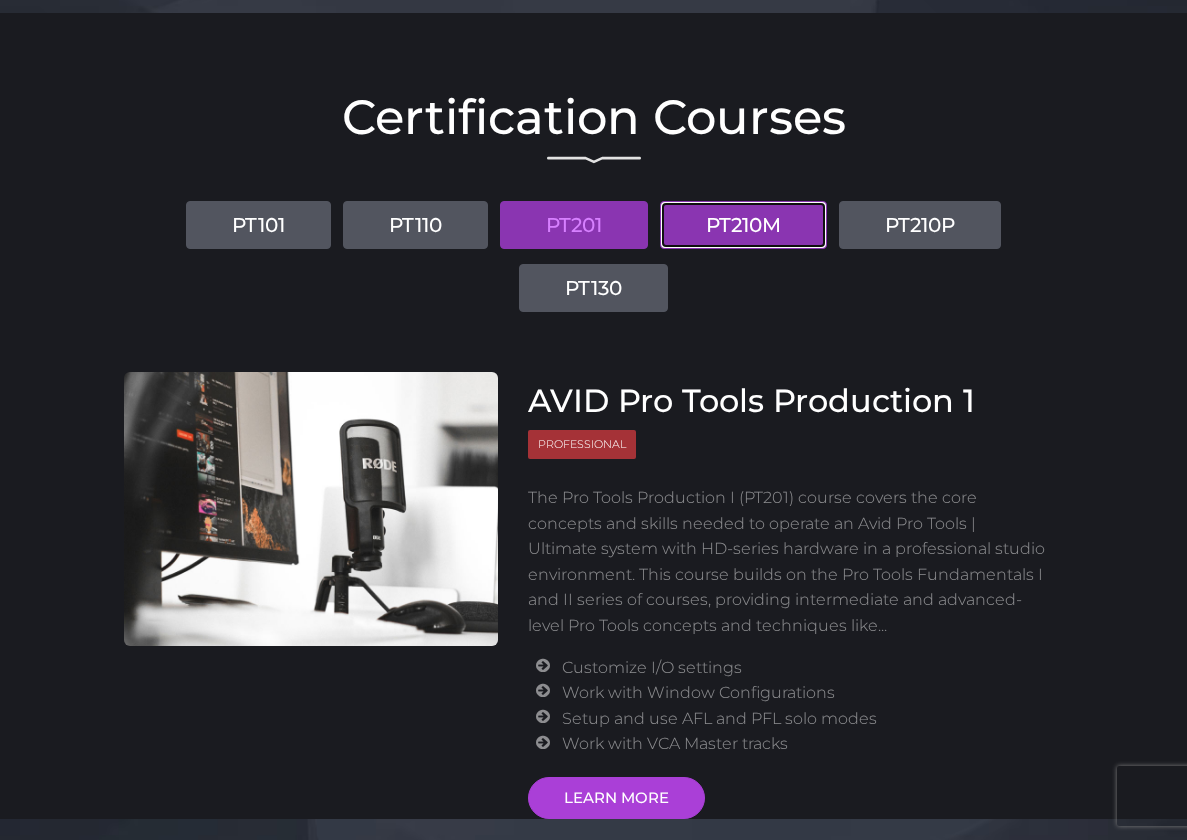click on "PT210M" at bounding box center (743, 225) 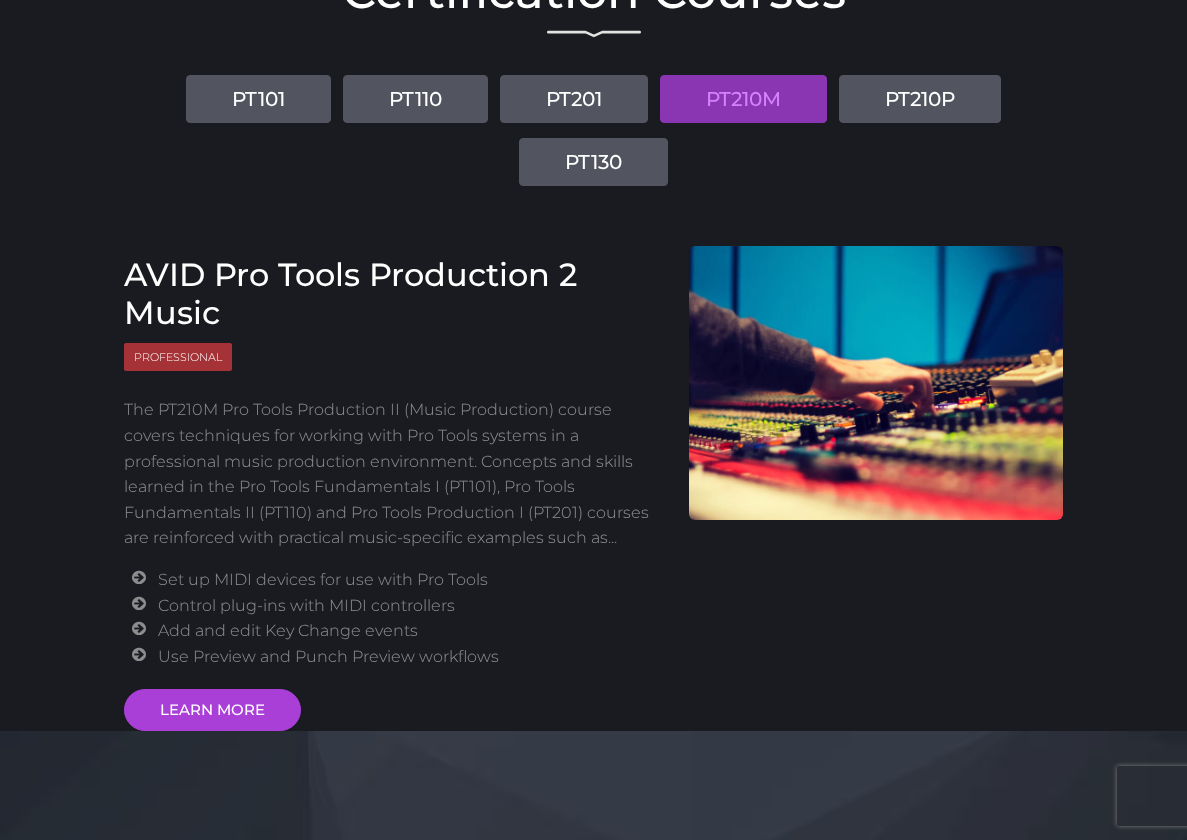 scroll, scrollTop: 225, scrollLeft: 0, axis: vertical 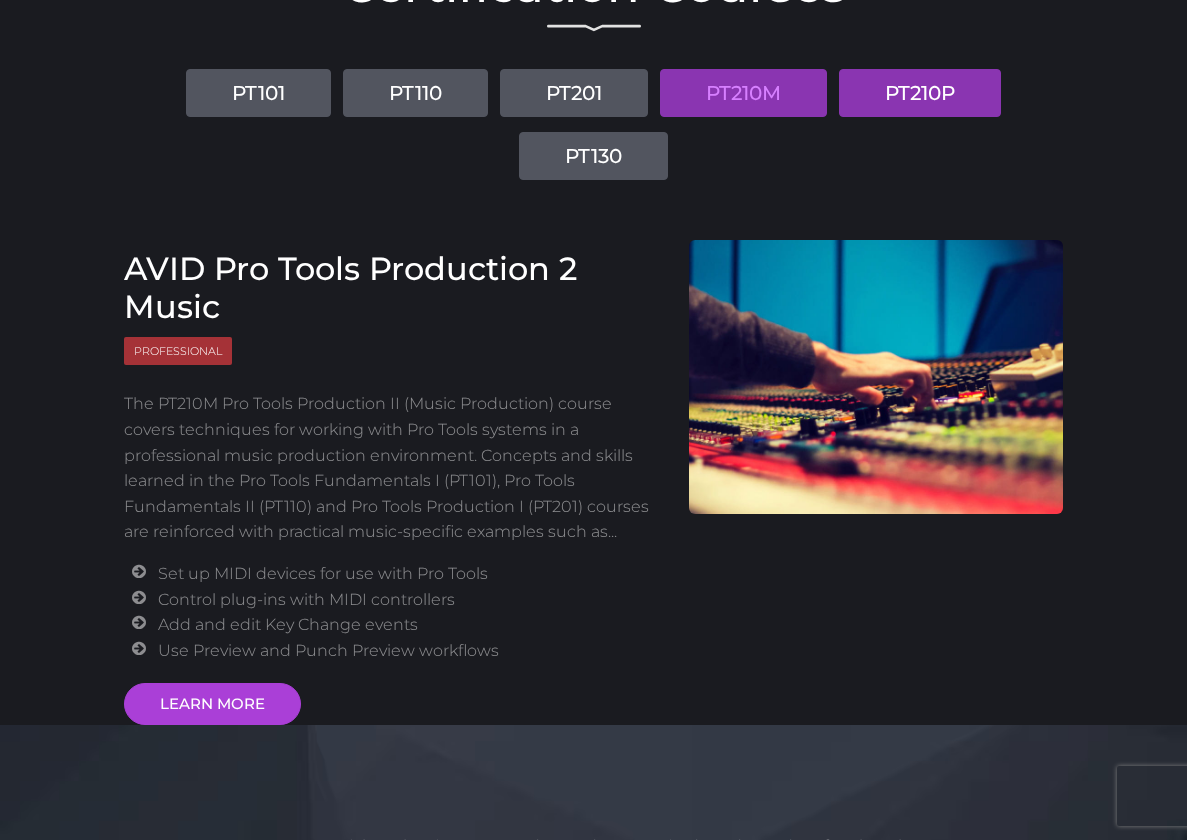 click on "PT210P" at bounding box center (920, 93) 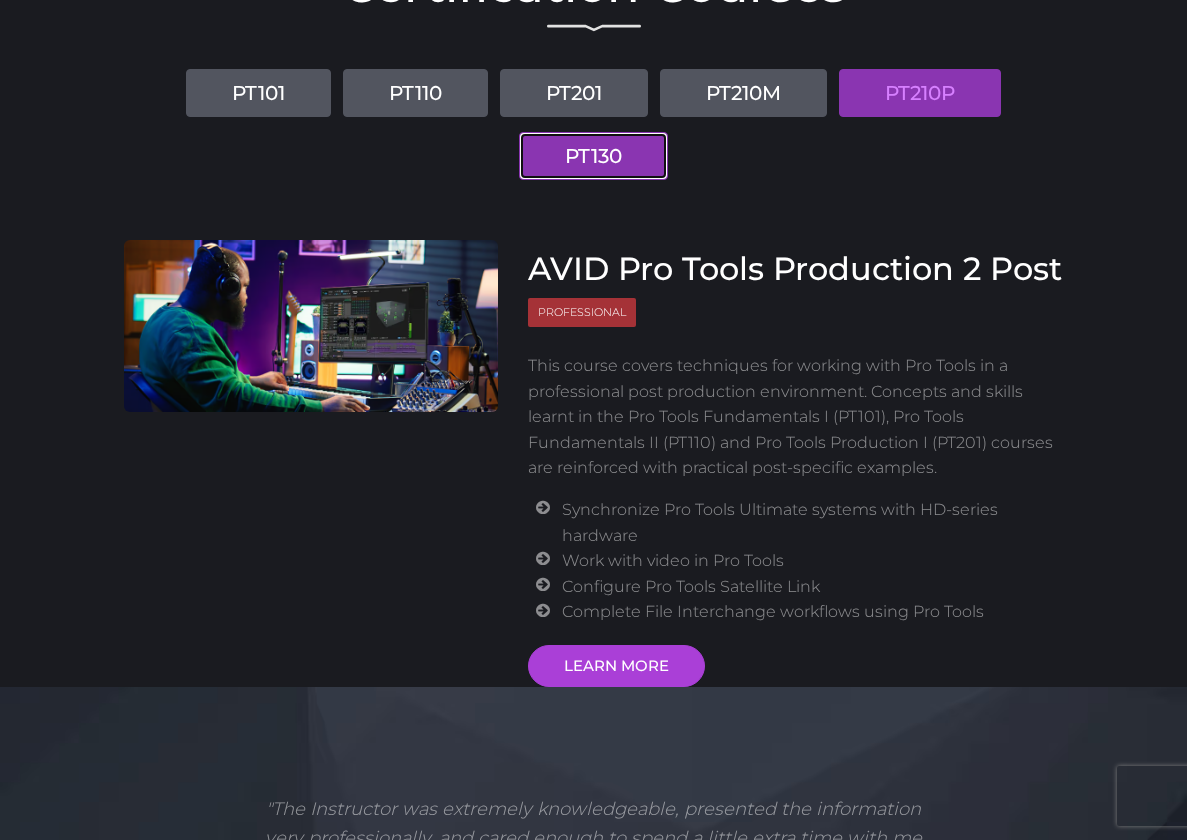 click on "PT130" at bounding box center (593, 156) 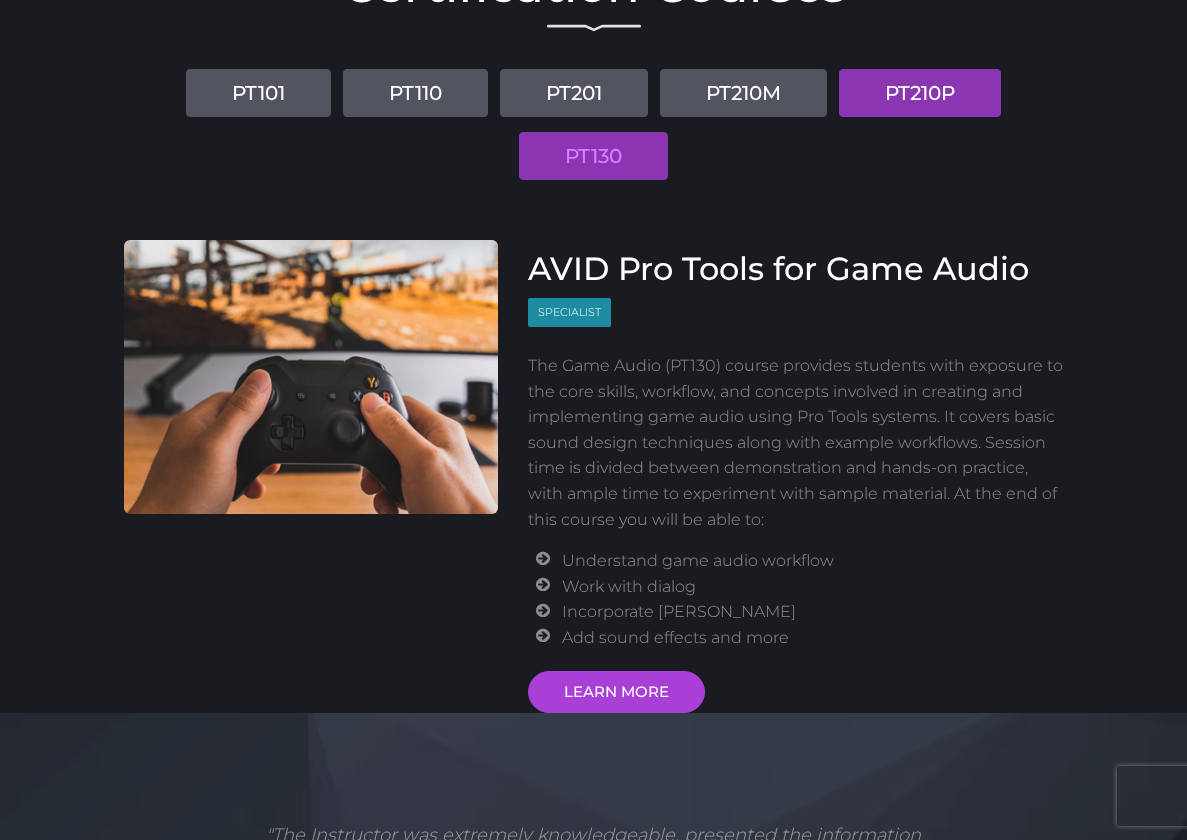 click on "PT210P" at bounding box center (920, 93) 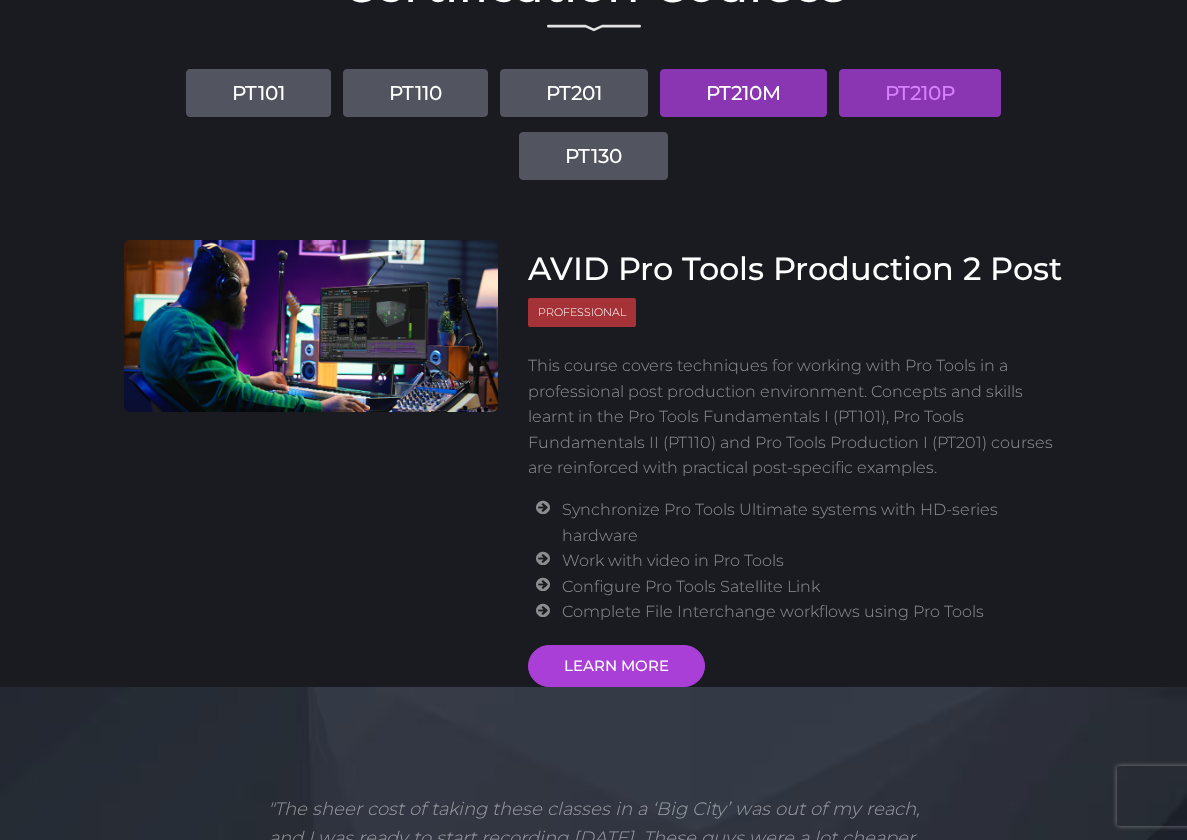 click on "PT210M" at bounding box center [743, 93] 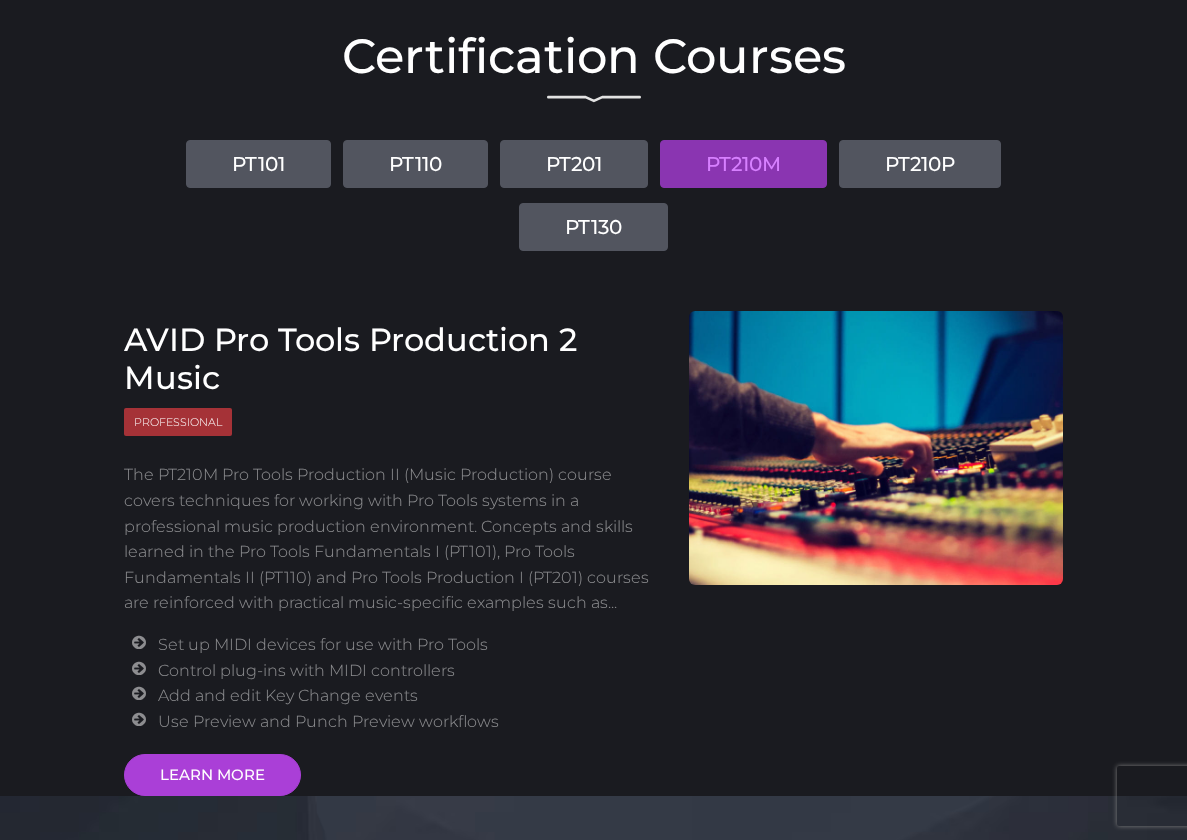 scroll, scrollTop: 133, scrollLeft: 0, axis: vertical 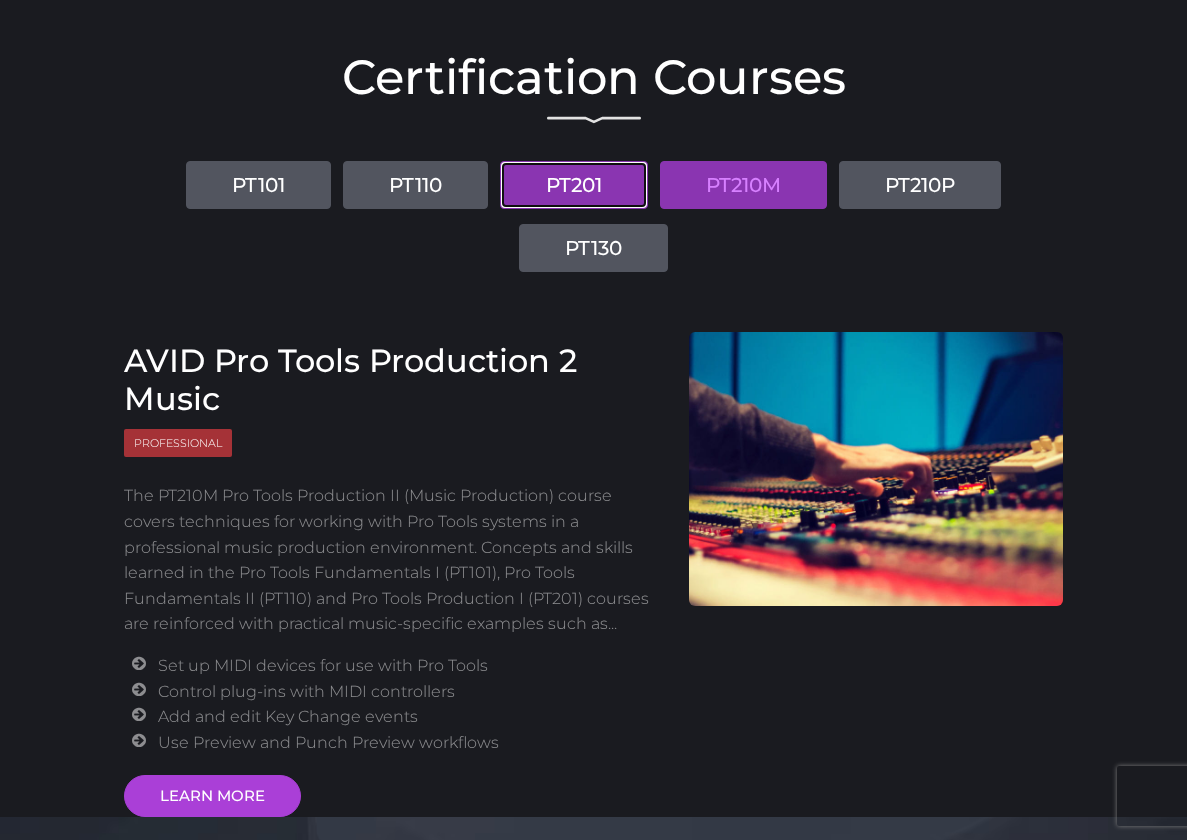 click on "PT201" at bounding box center [574, 185] 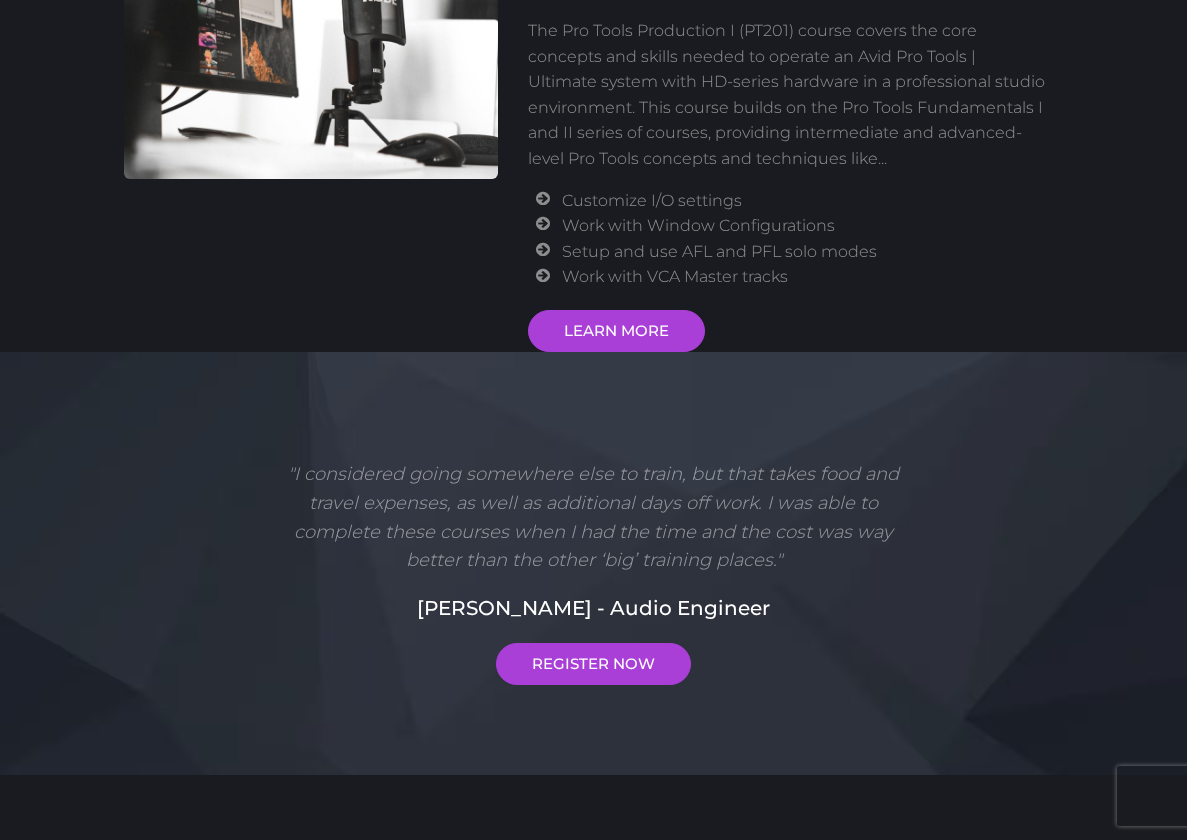 scroll, scrollTop: 562, scrollLeft: 0, axis: vertical 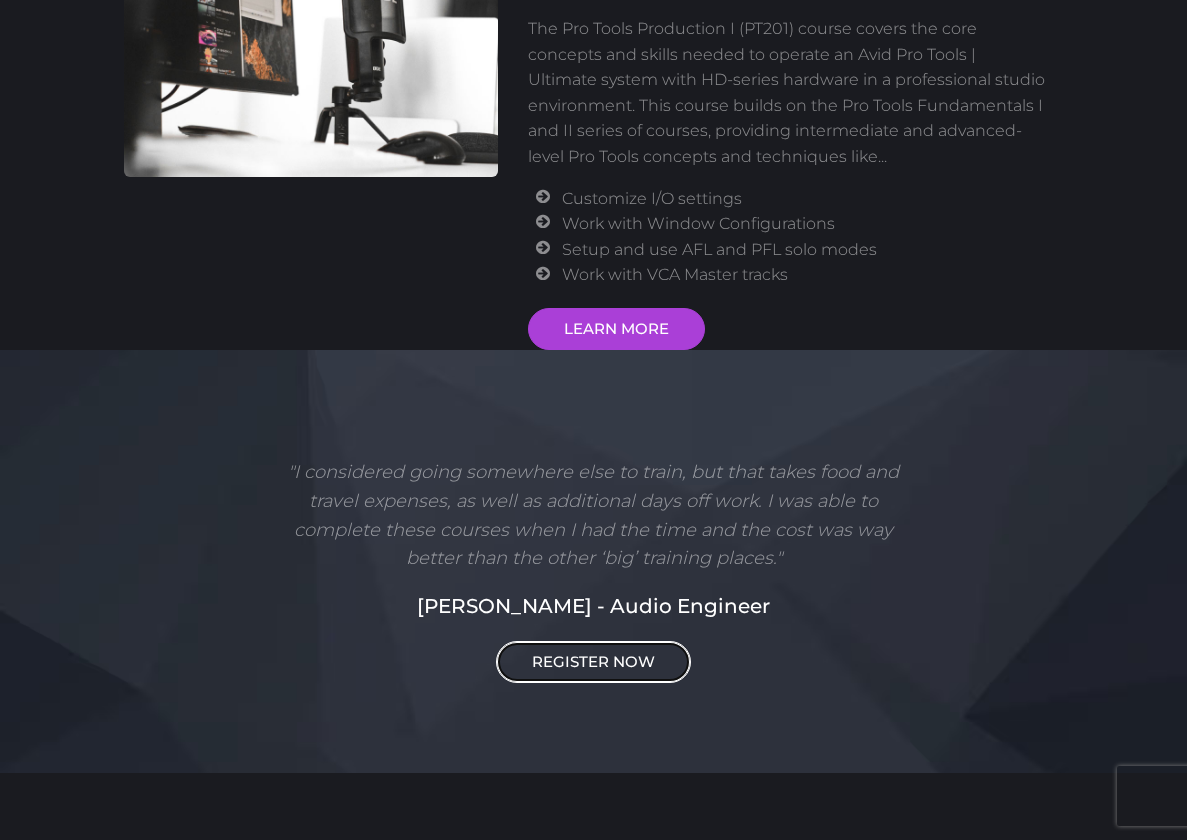 click on "REGISTER NOW" at bounding box center (593, 662) 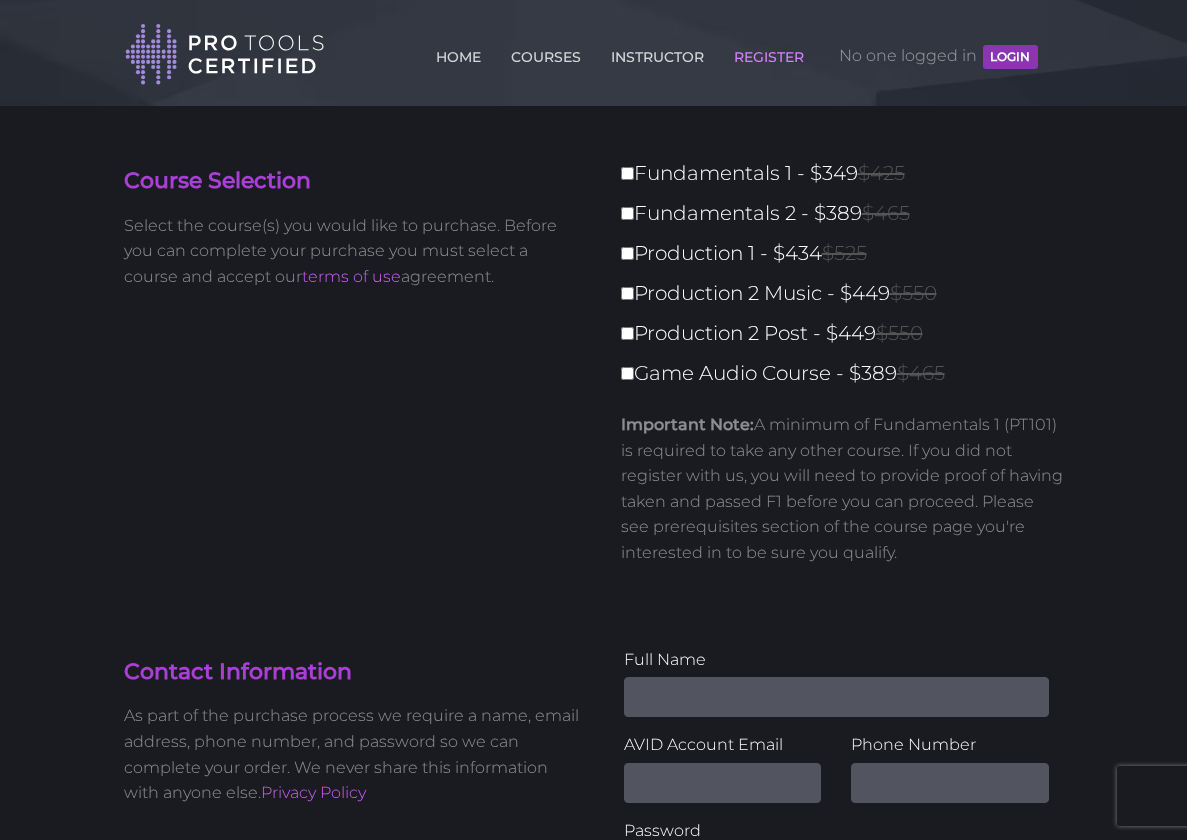 scroll, scrollTop: 8, scrollLeft: 0, axis: vertical 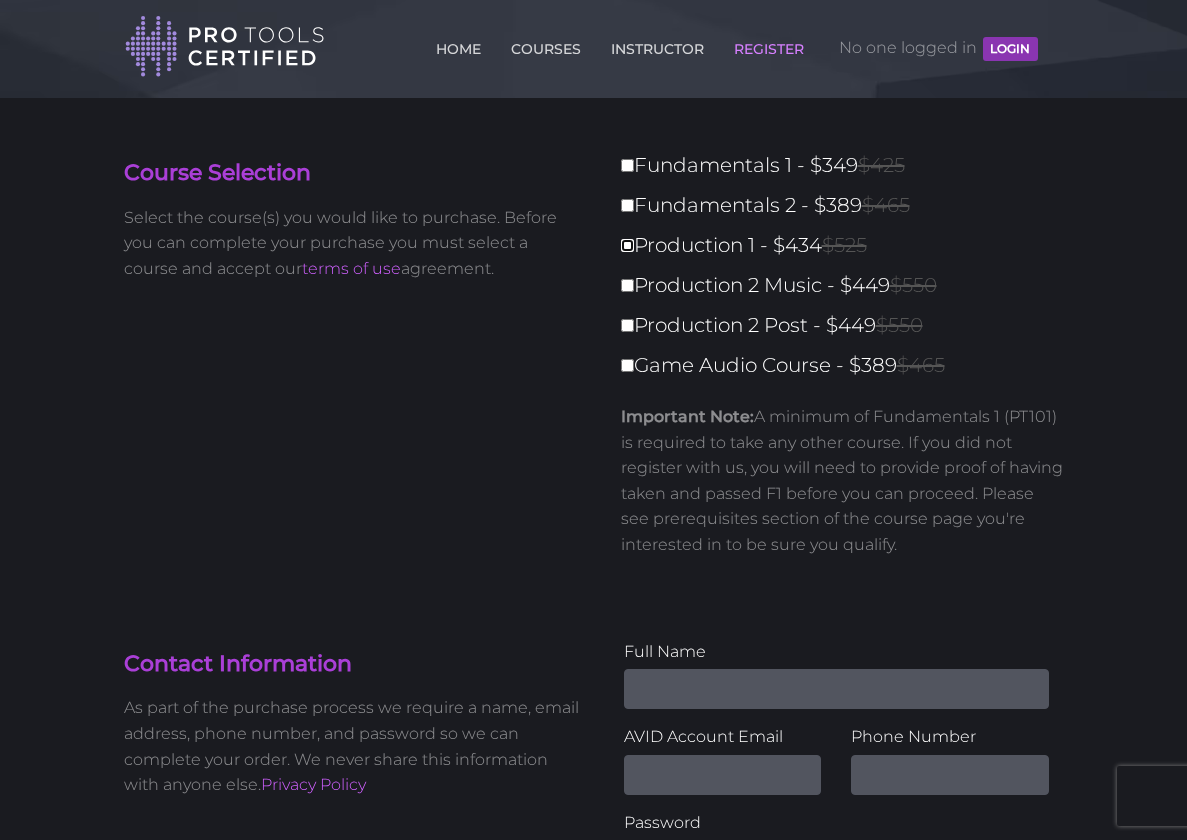click on "Production 1 - $434
$525" at bounding box center (627, 245) 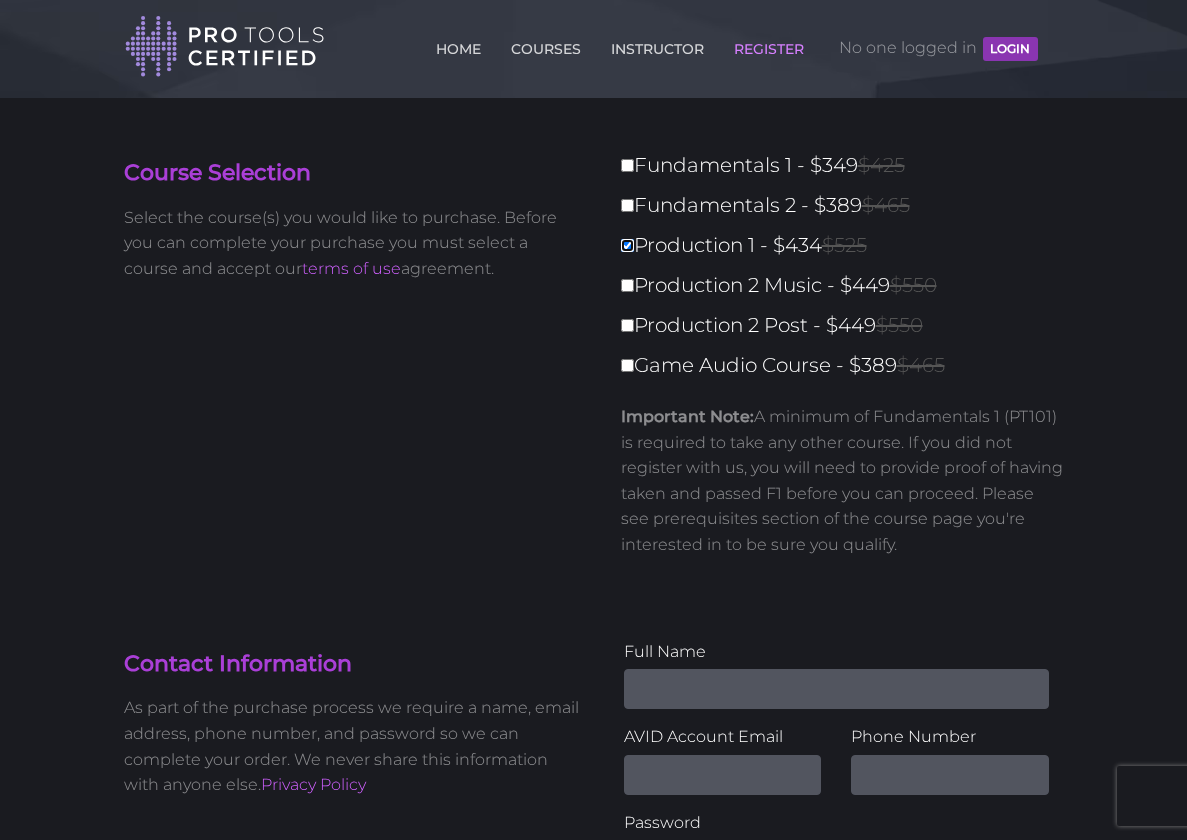 type on "434" 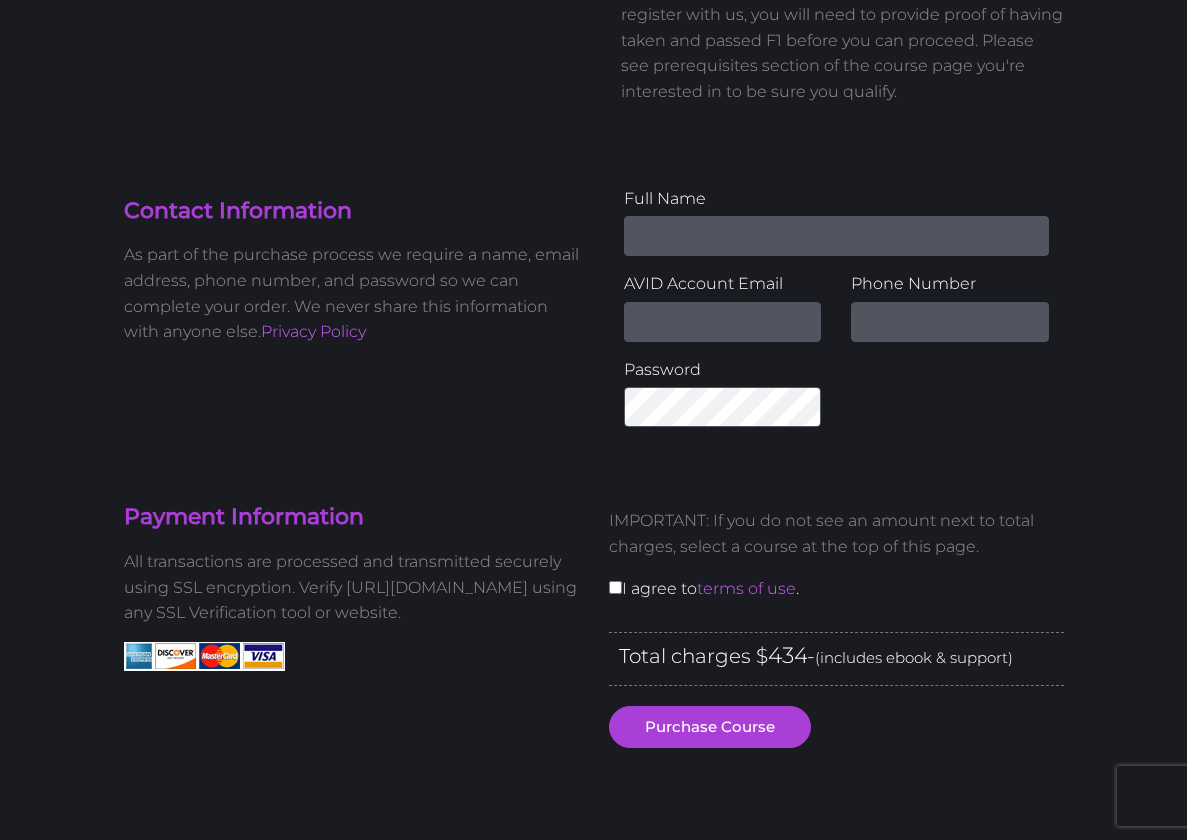 scroll, scrollTop: 462, scrollLeft: 0, axis: vertical 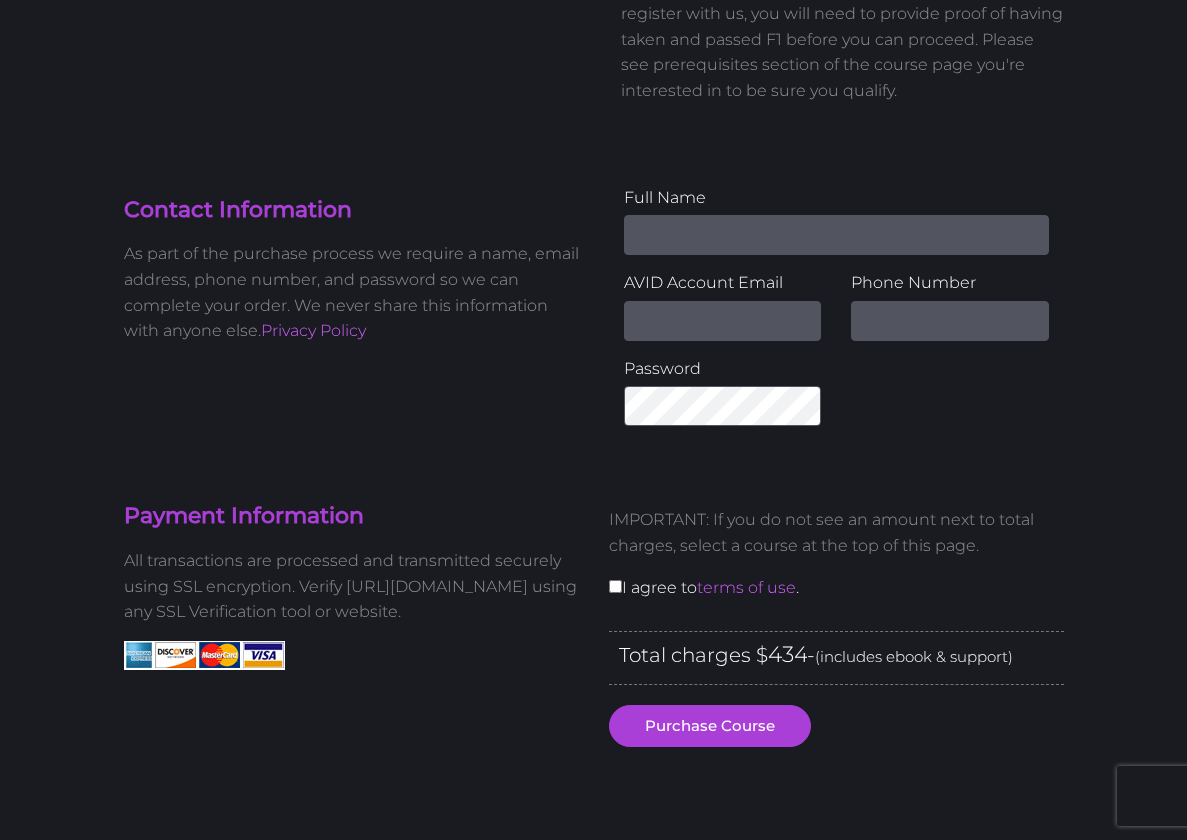 click on "Email Address" at bounding box center (723, 321) 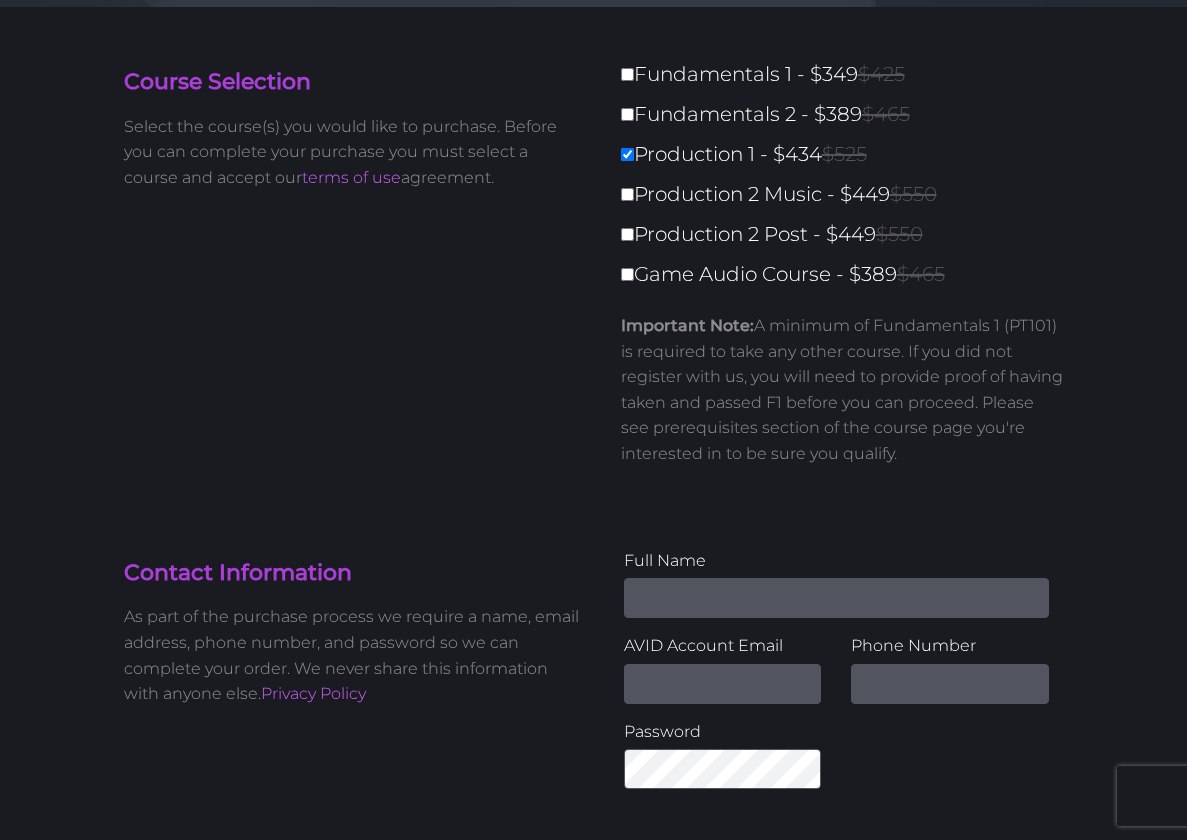 scroll, scrollTop: 0, scrollLeft: 0, axis: both 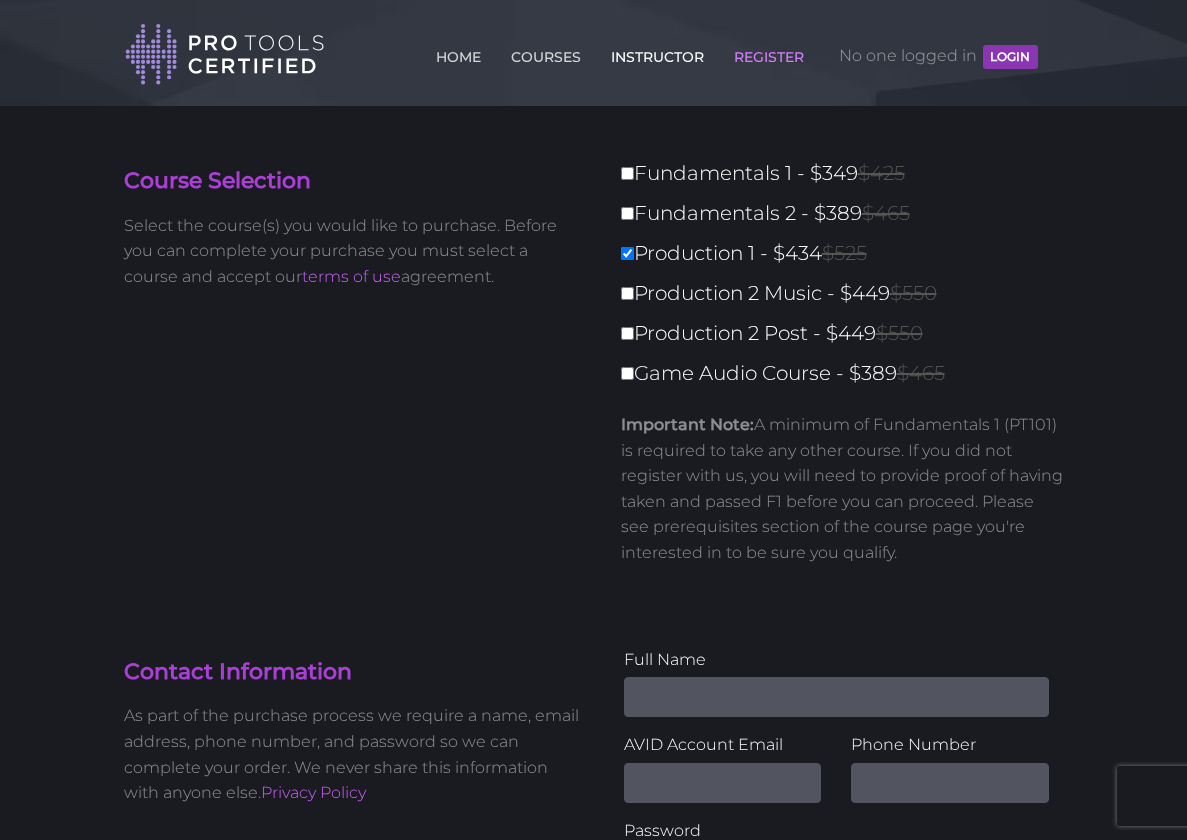 click on "INSTRUCTOR" at bounding box center [657, 53] 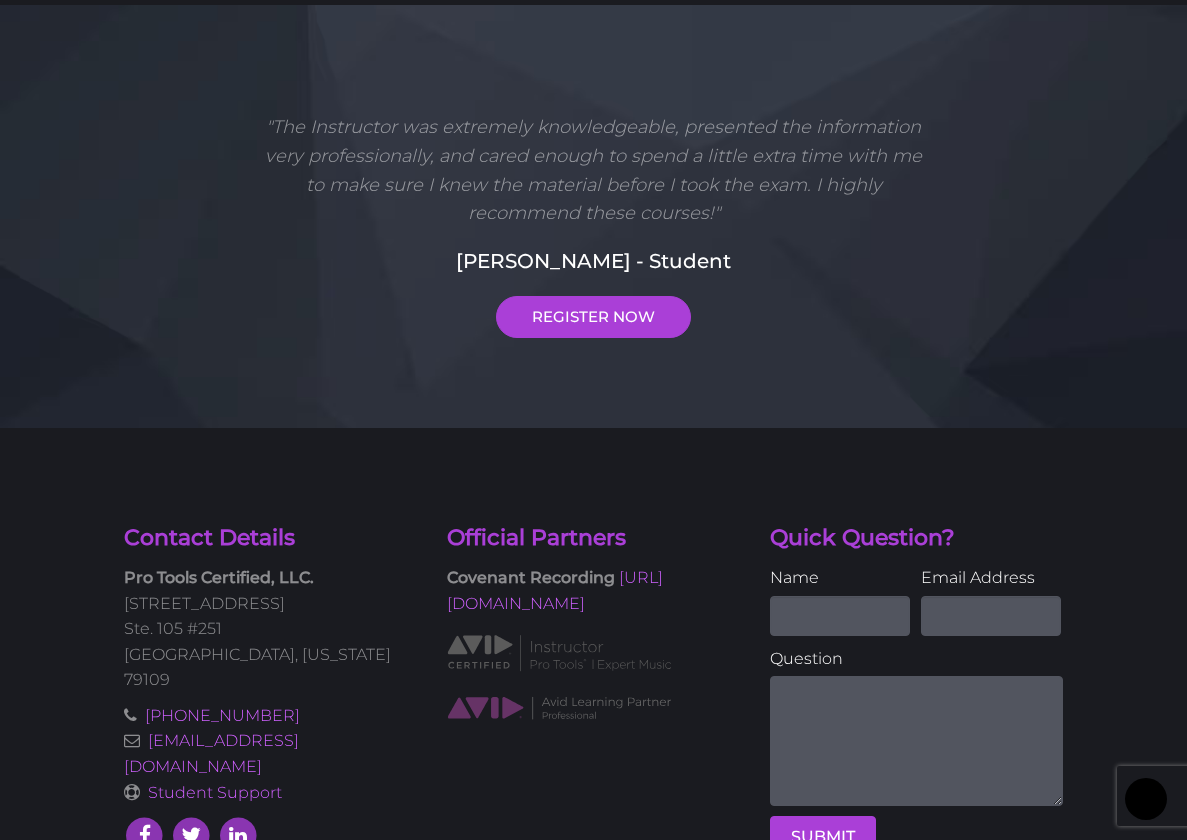 scroll, scrollTop: 1854, scrollLeft: 0, axis: vertical 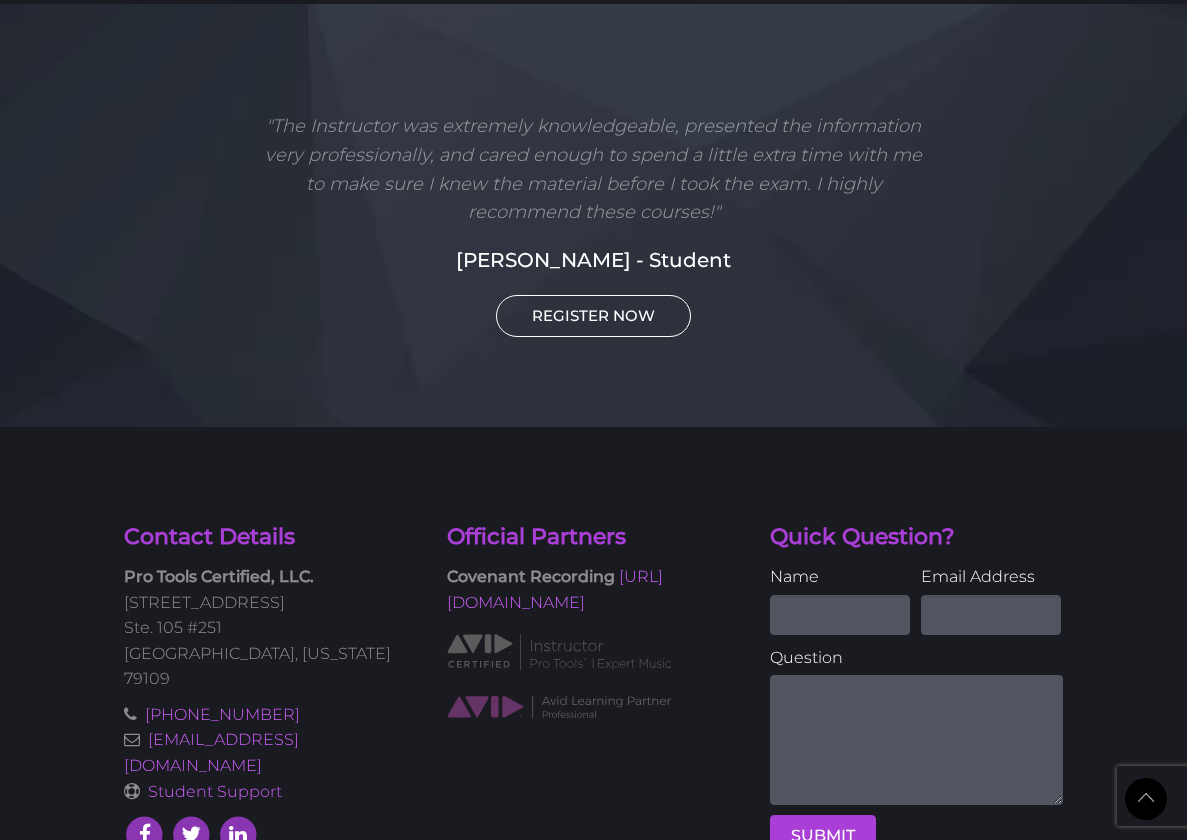 click on "REGISTER NOW" at bounding box center (593, 316) 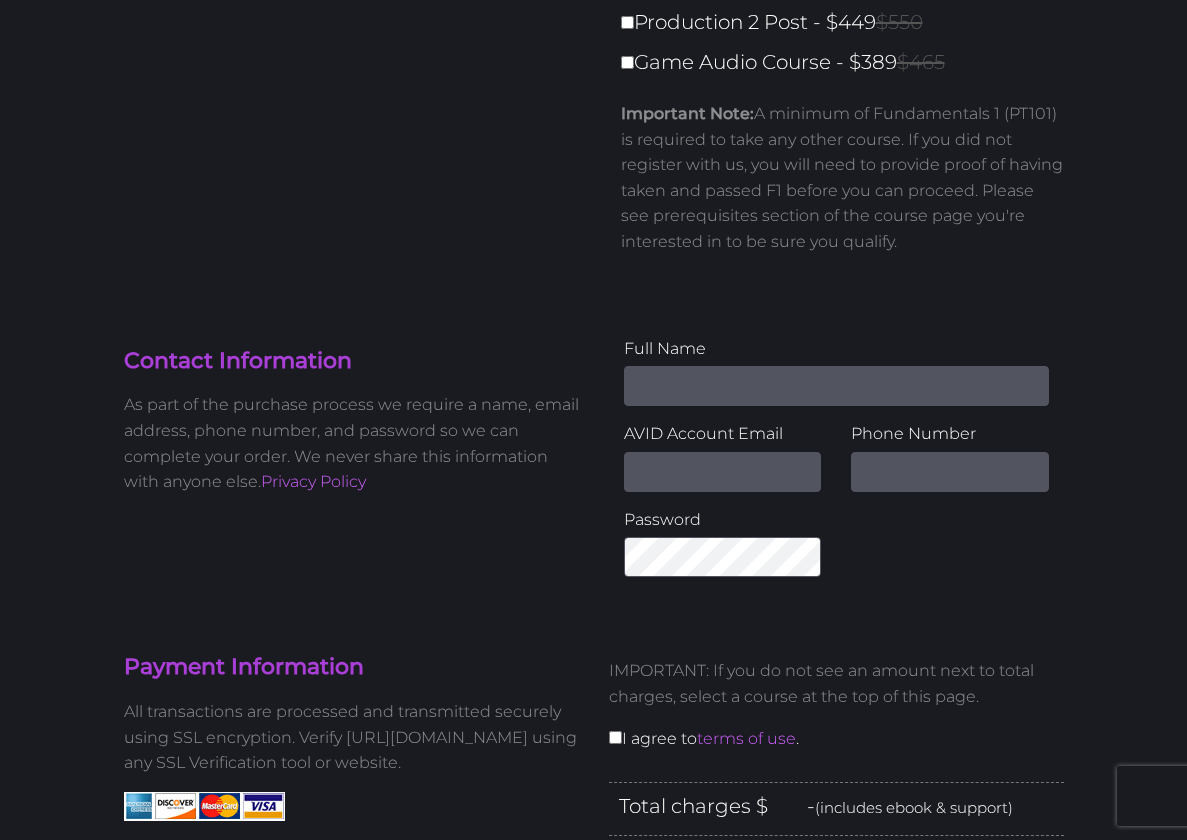 scroll, scrollTop: 0, scrollLeft: 0, axis: both 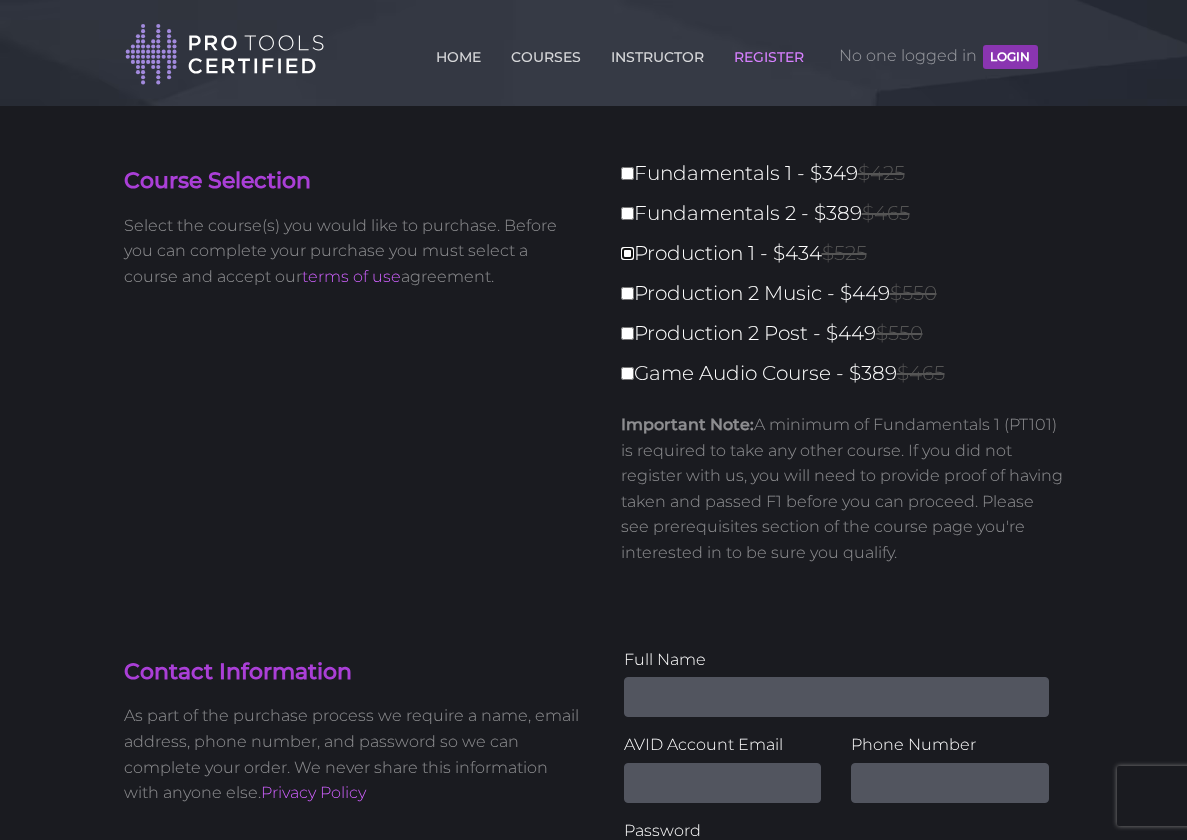 click on "Production 1 - $434
$525" at bounding box center [627, 253] 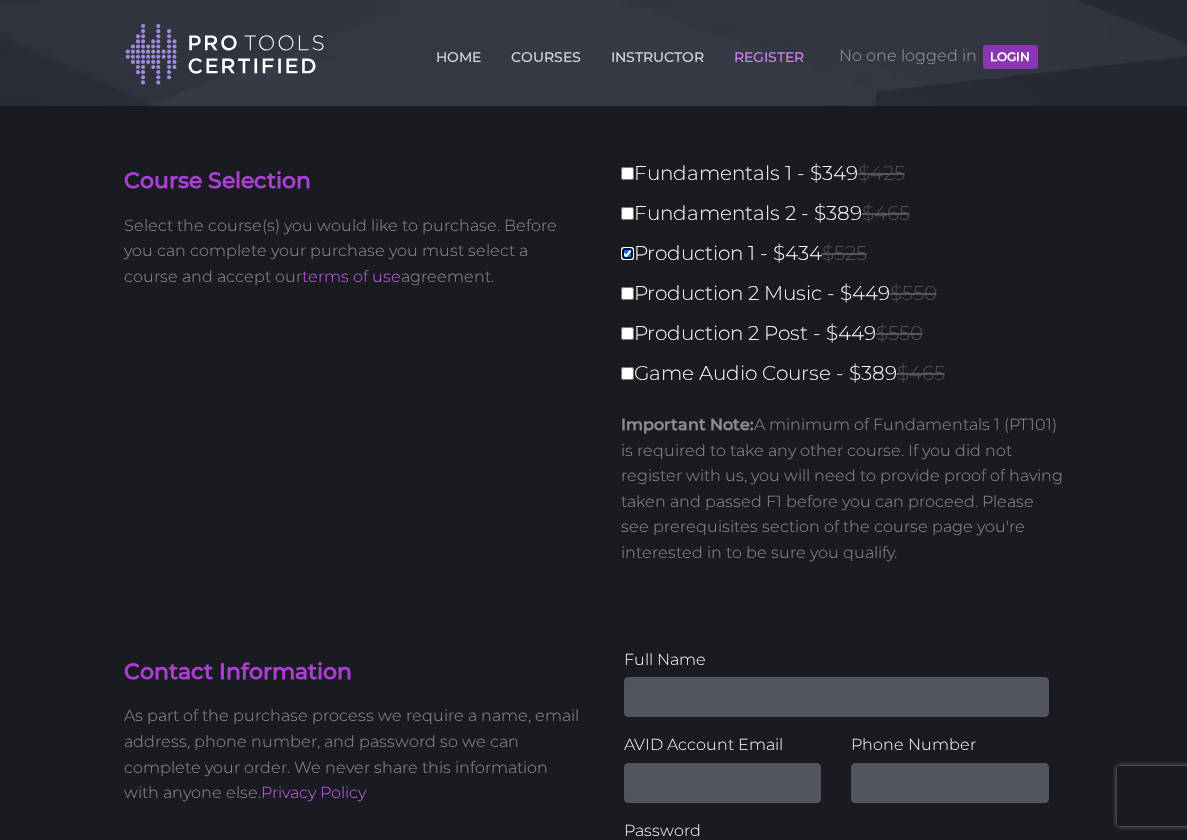 type on "434" 